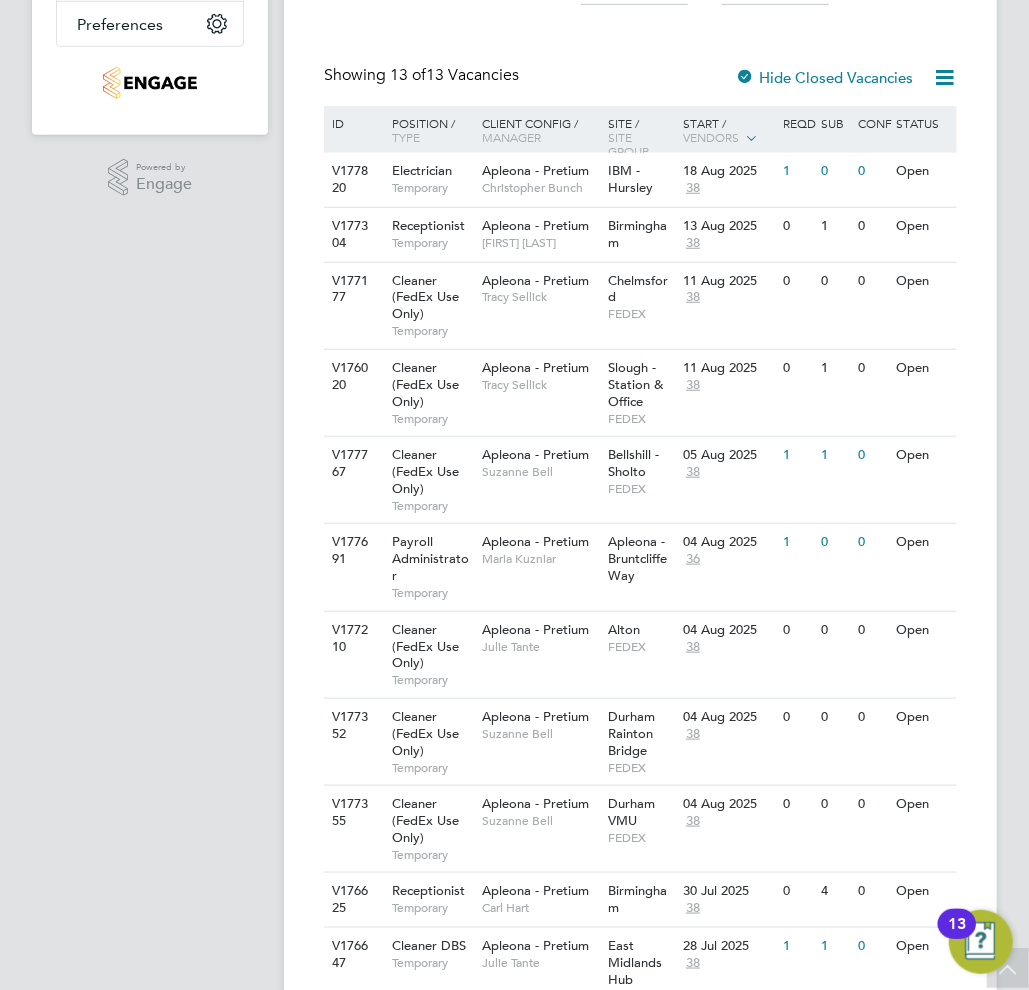 scroll, scrollTop: 0, scrollLeft: 0, axis: both 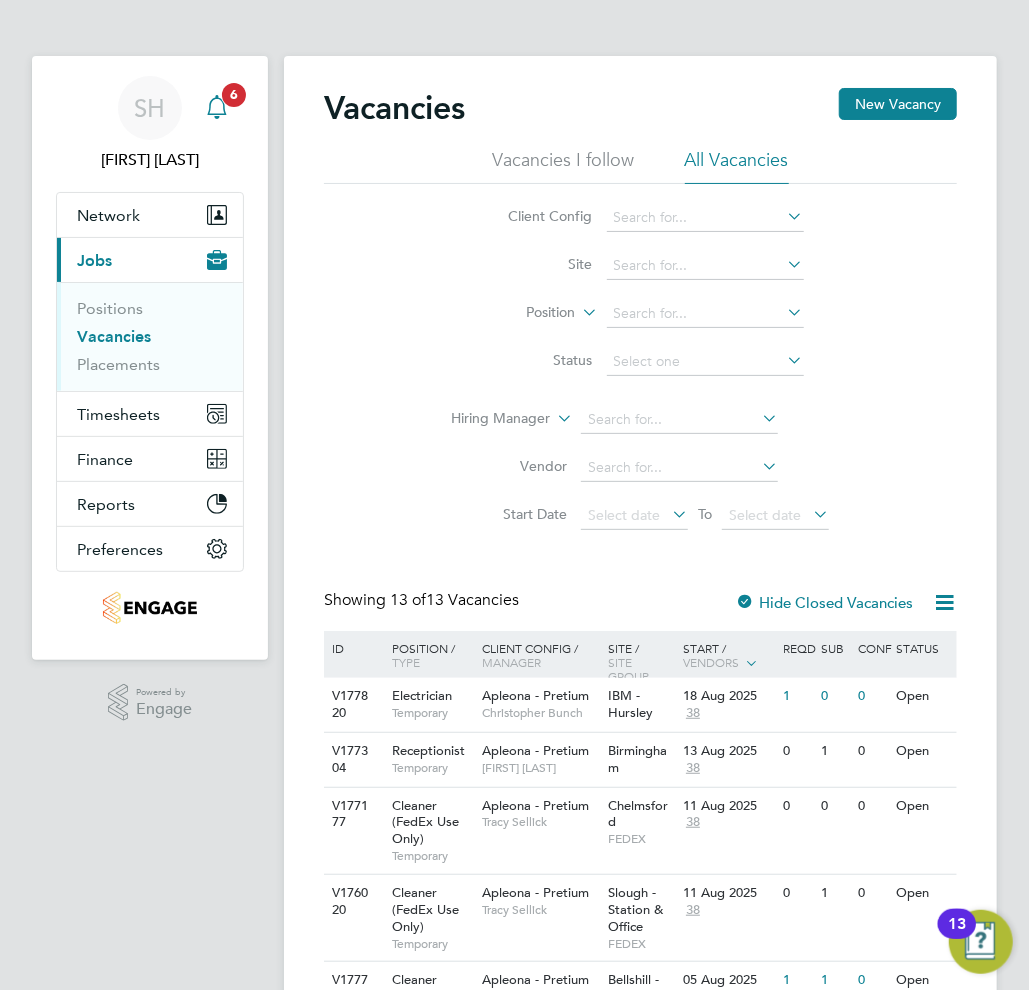 click on "6" at bounding box center (234, 95) 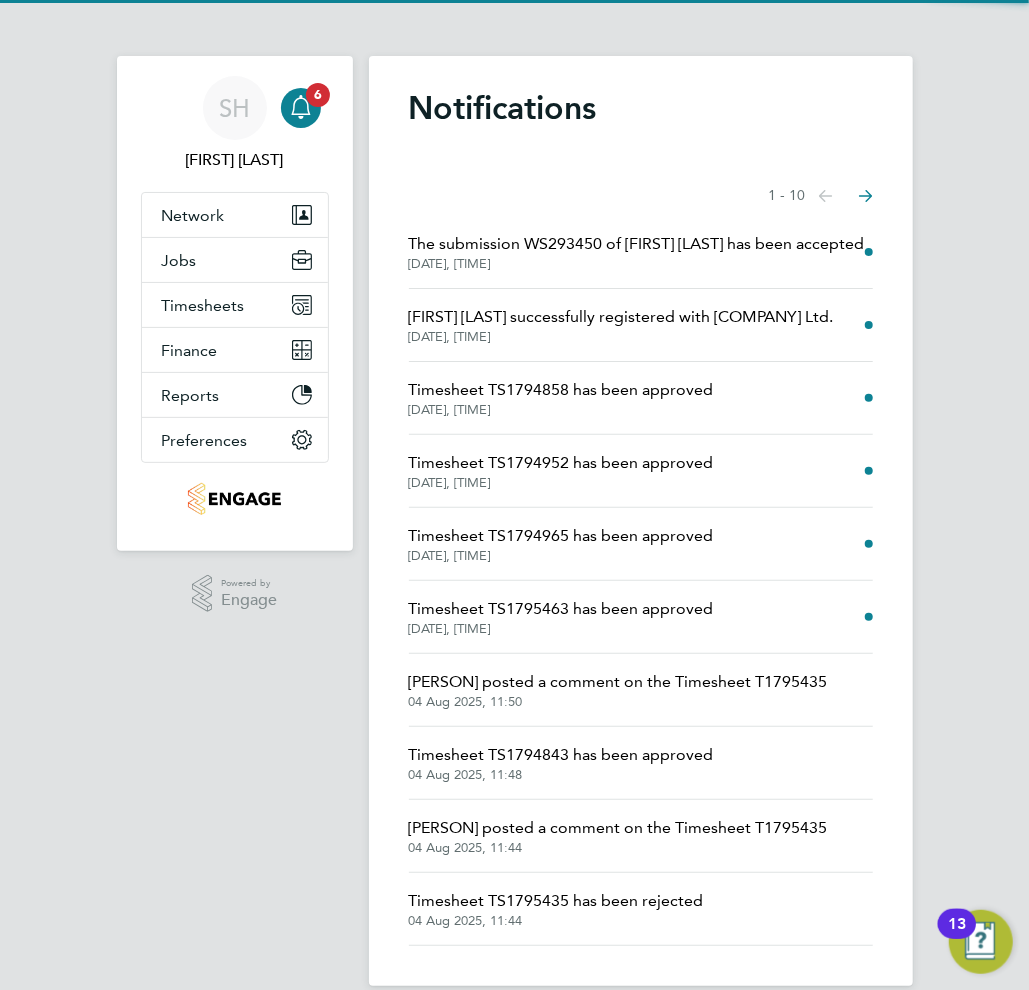 click on "The submission WS293450 of Jade Macdonald has been
accepted" 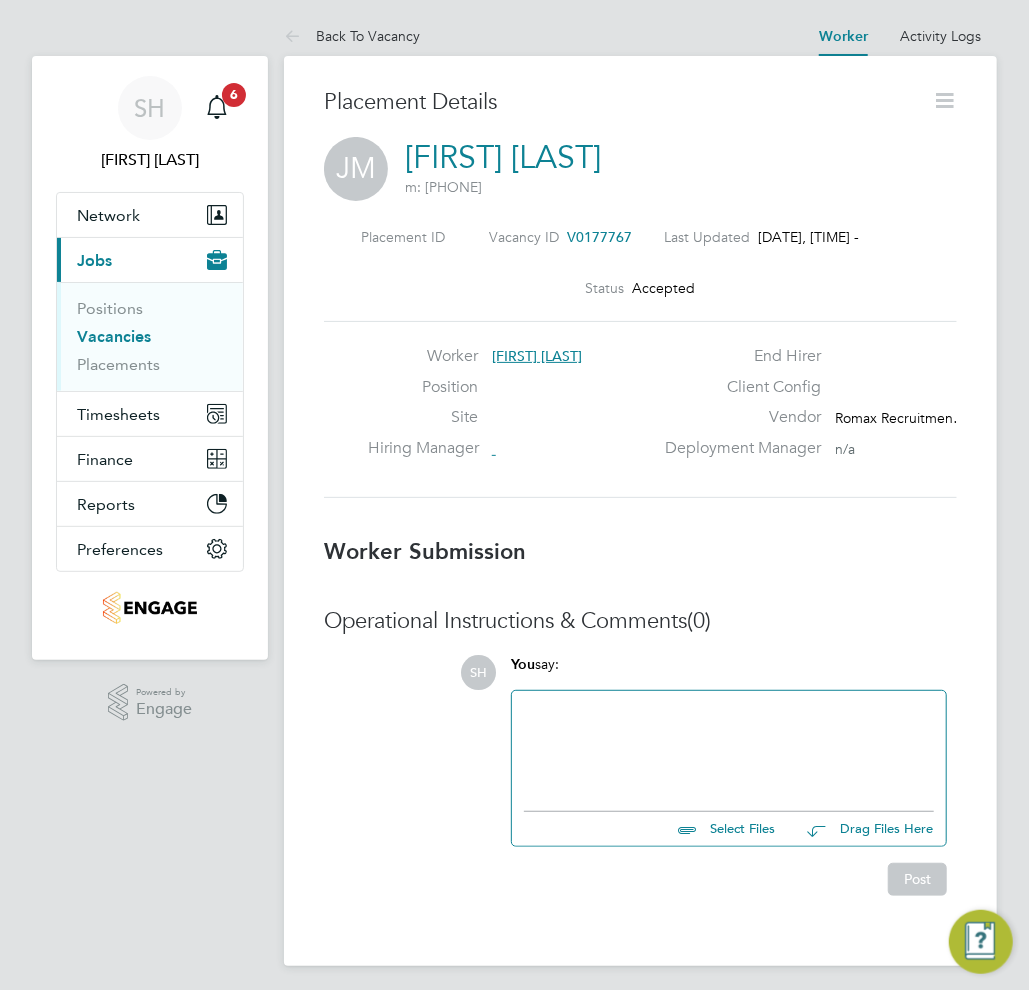 scroll, scrollTop: 10, scrollLeft: 10, axis: both 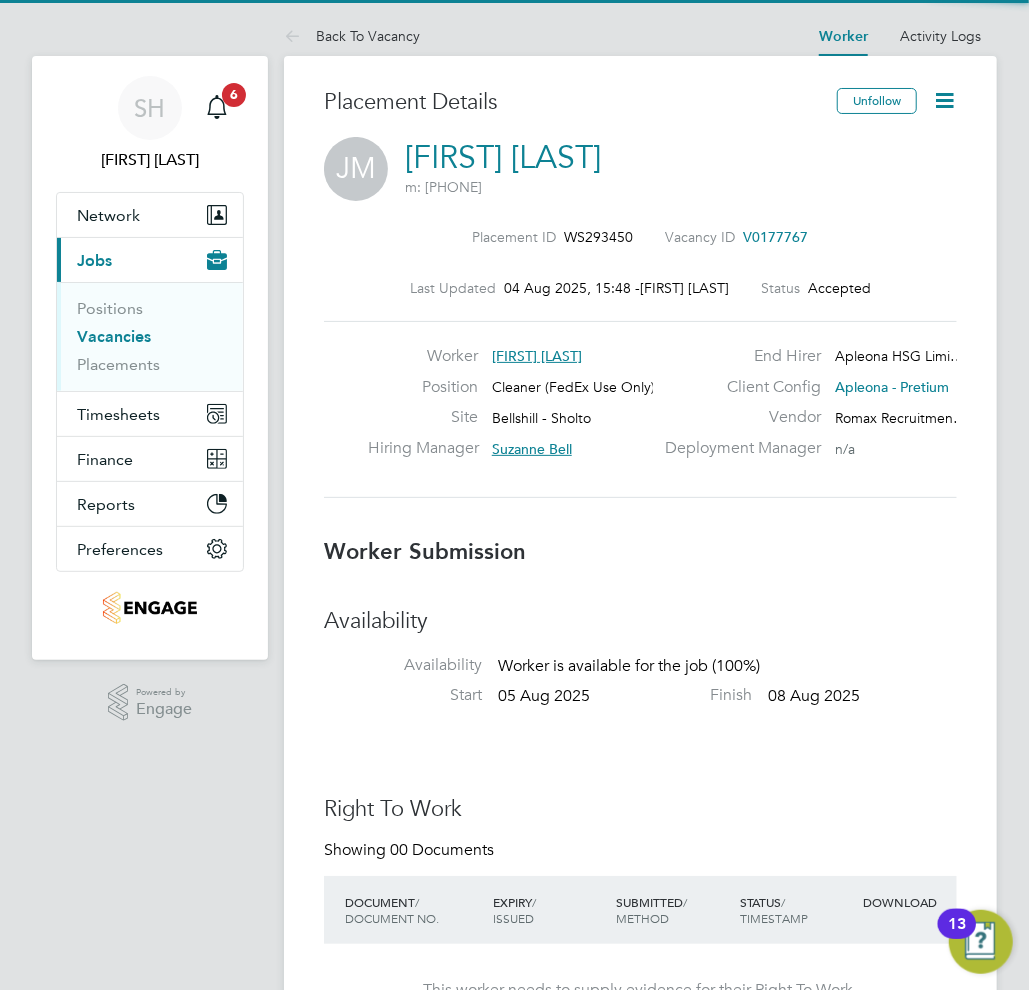 click 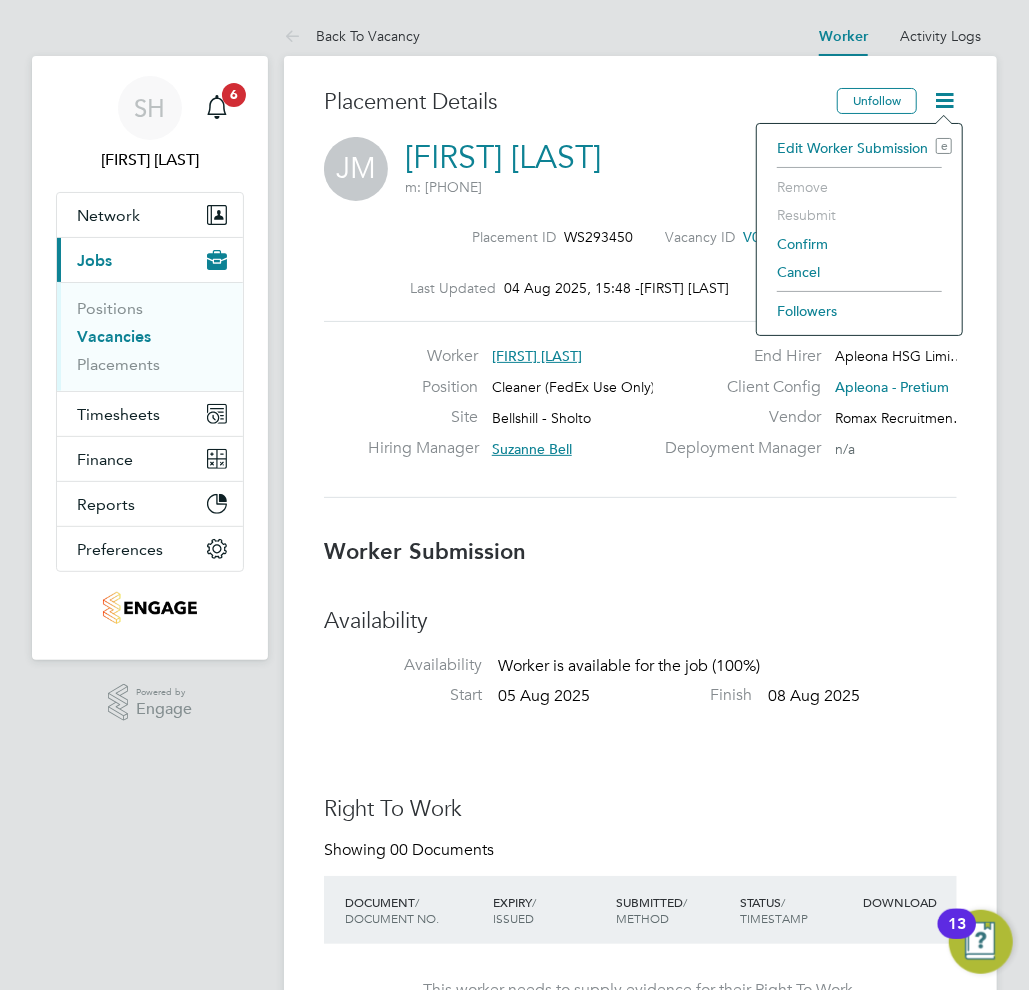 click on "Confirm" 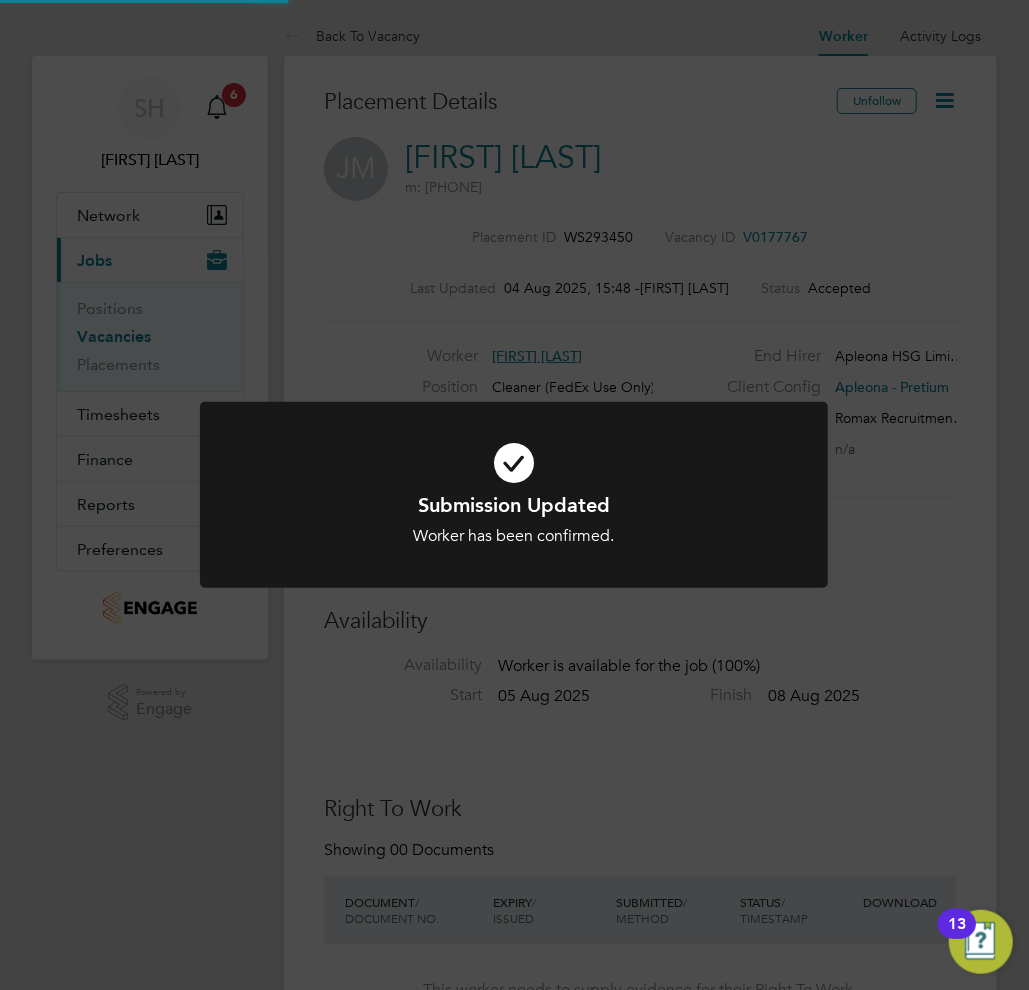 scroll, scrollTop: 10, scrollLeft: 10, axis: both 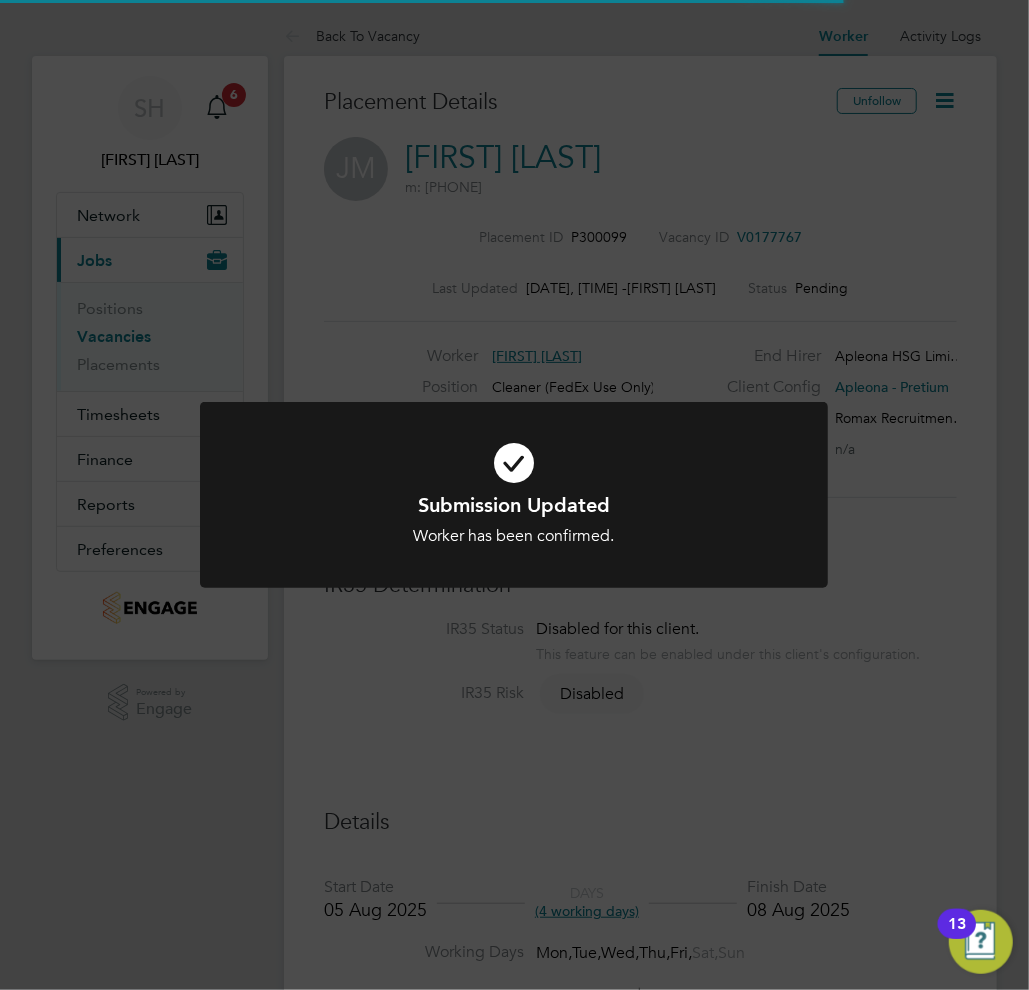 click at bounding box center [514, 463] 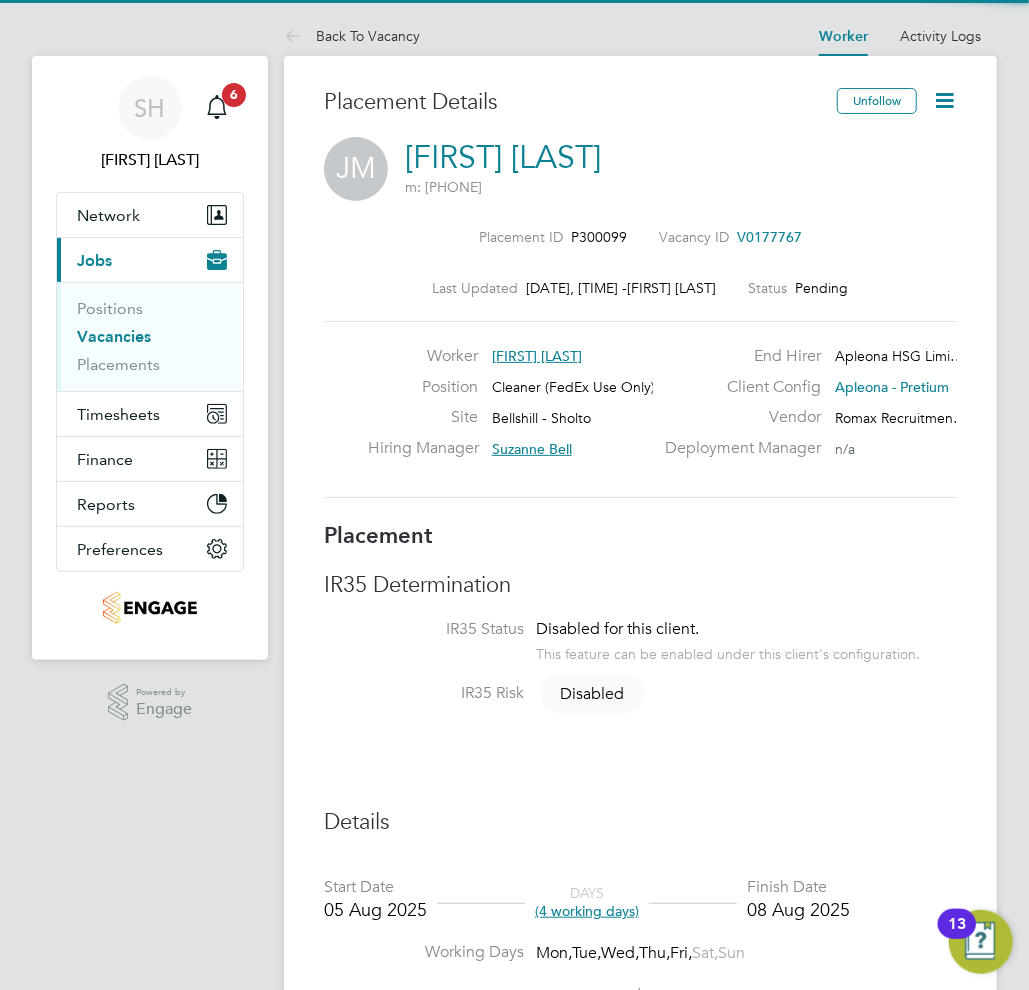 click on "Vacancies" at bounding box center (114, 336) 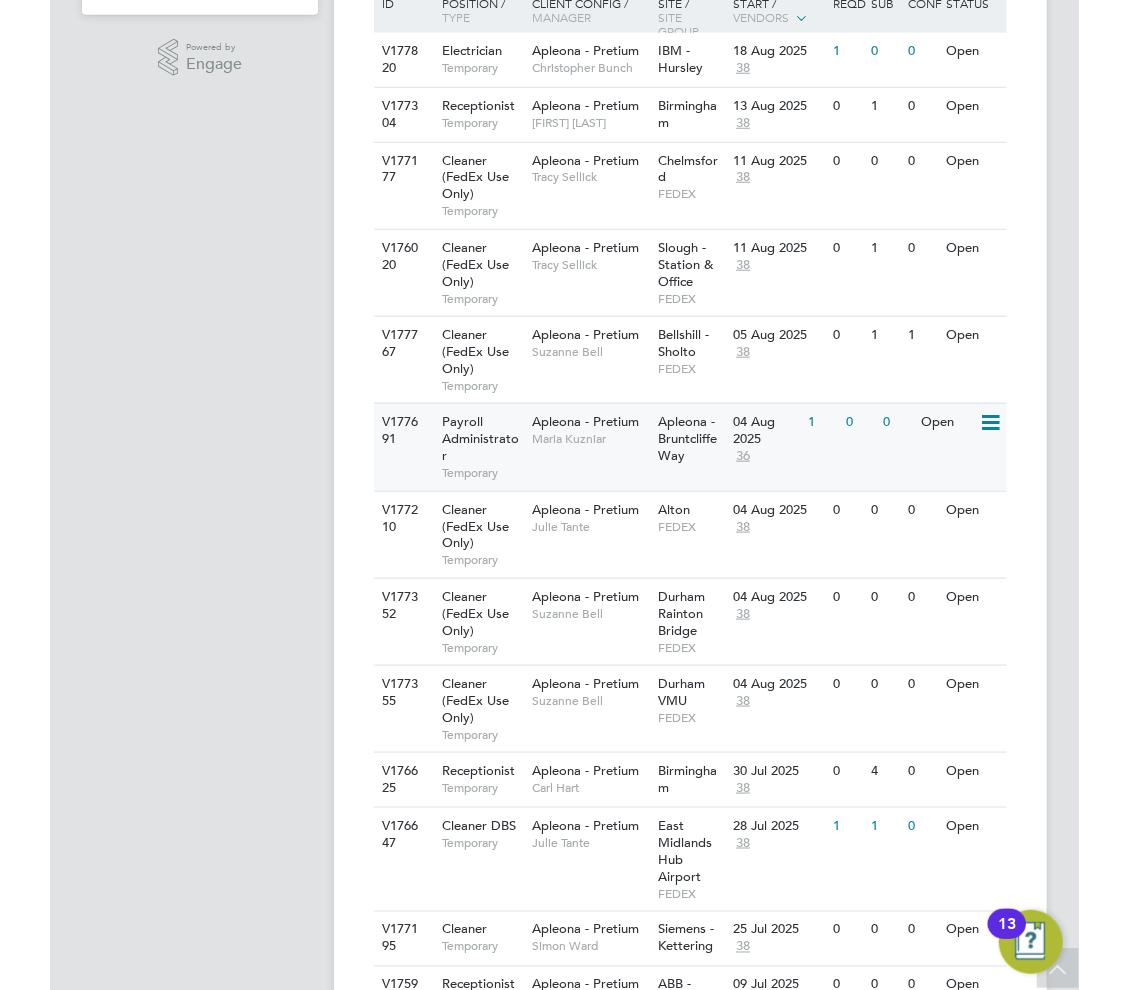 scroll, scrollTop: 501, scrollLeft: 0, axis: vertical 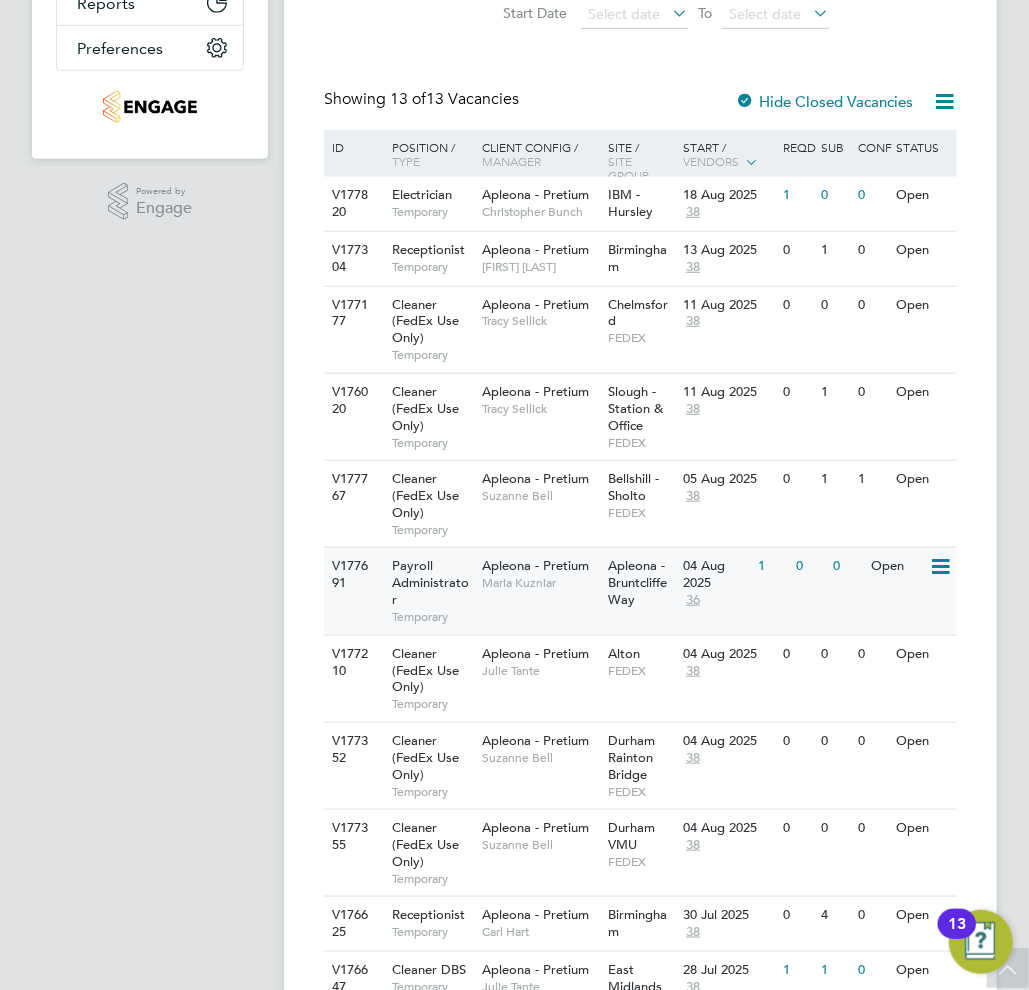 click on "V177691 Payroll Administrator   Temporary Apleona - Pretium   Maria Kuzniar Apleona - Bruntcliffe Way   04 Aug 2025 36 1 0 0 Open" 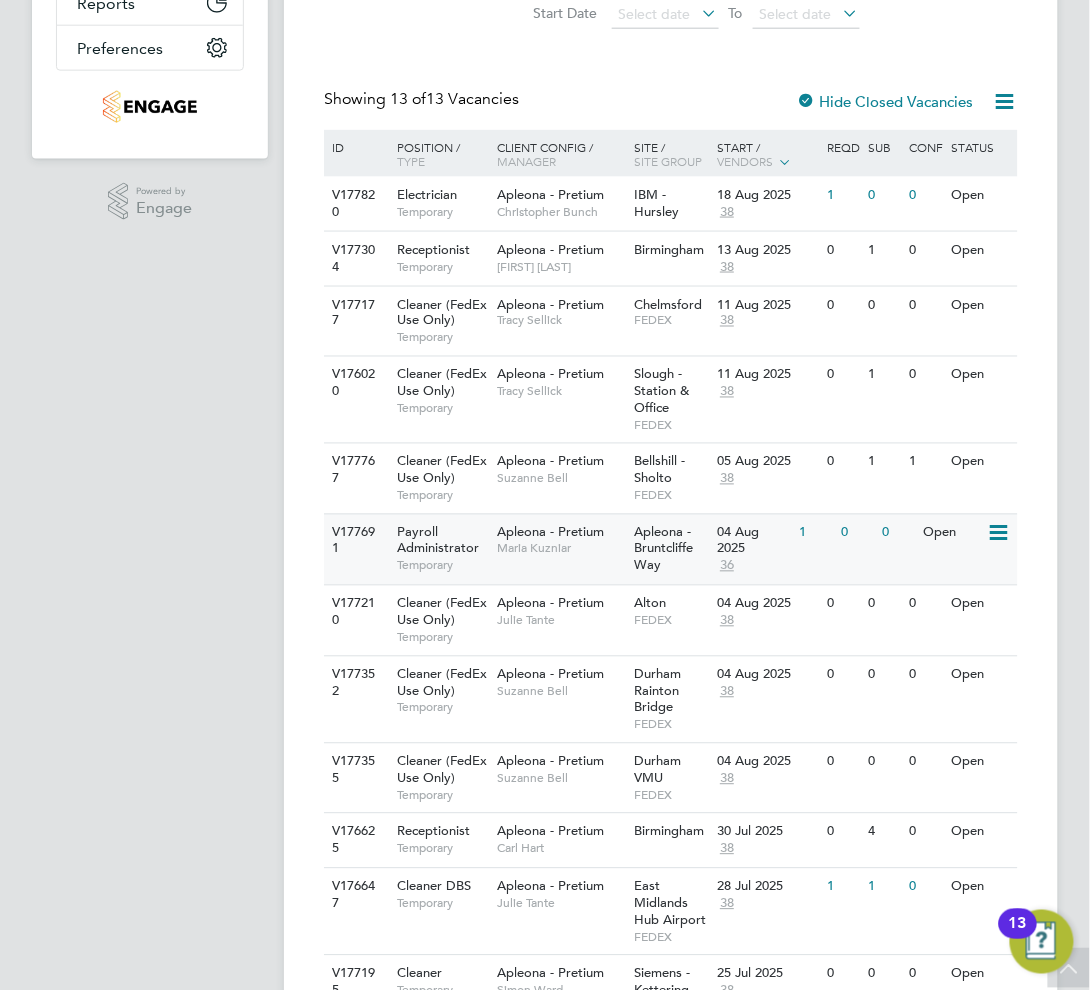 click on "Temporary" 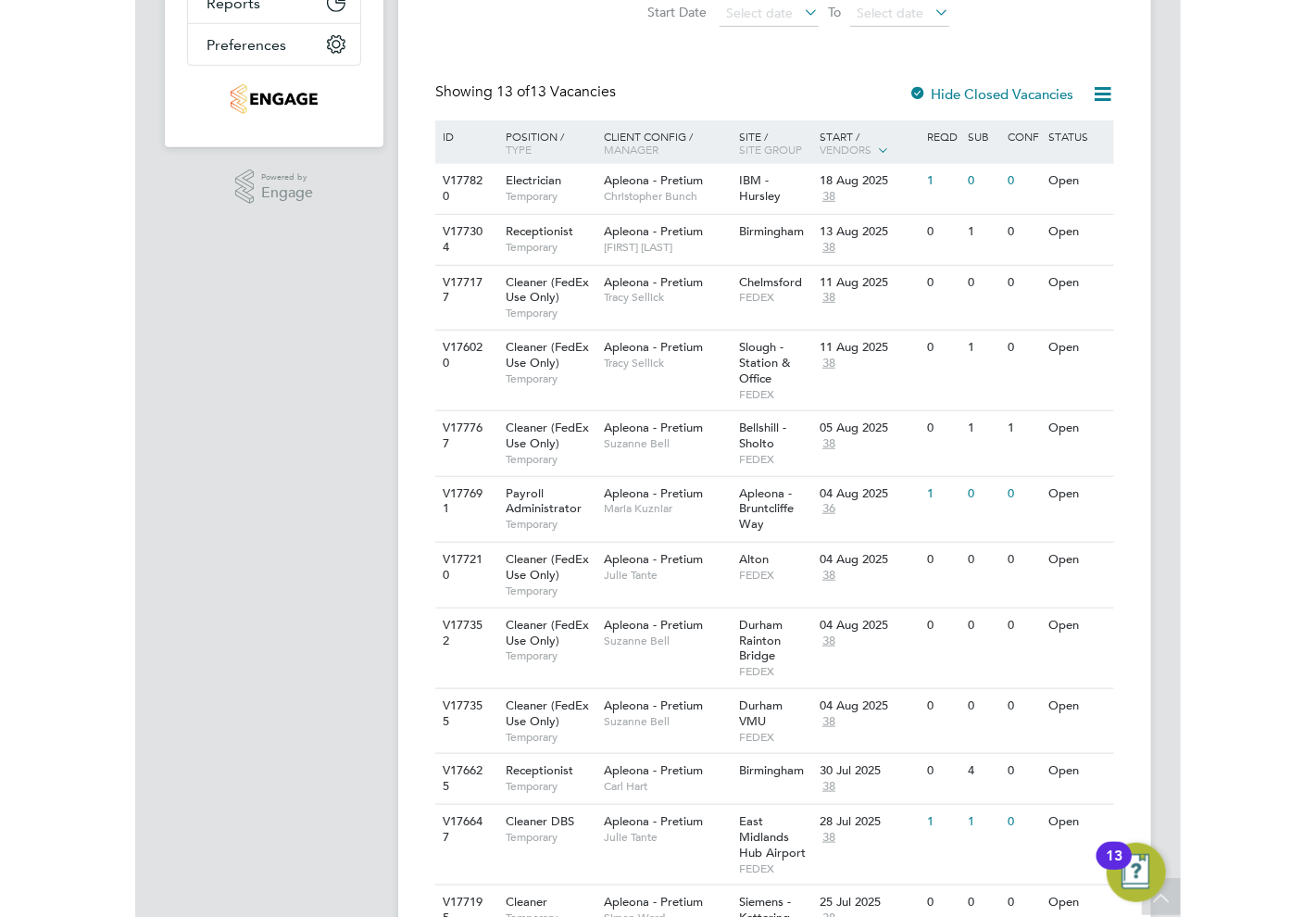 scroll, scrollTop: 153, scrollLeft: 0, axis: vertical 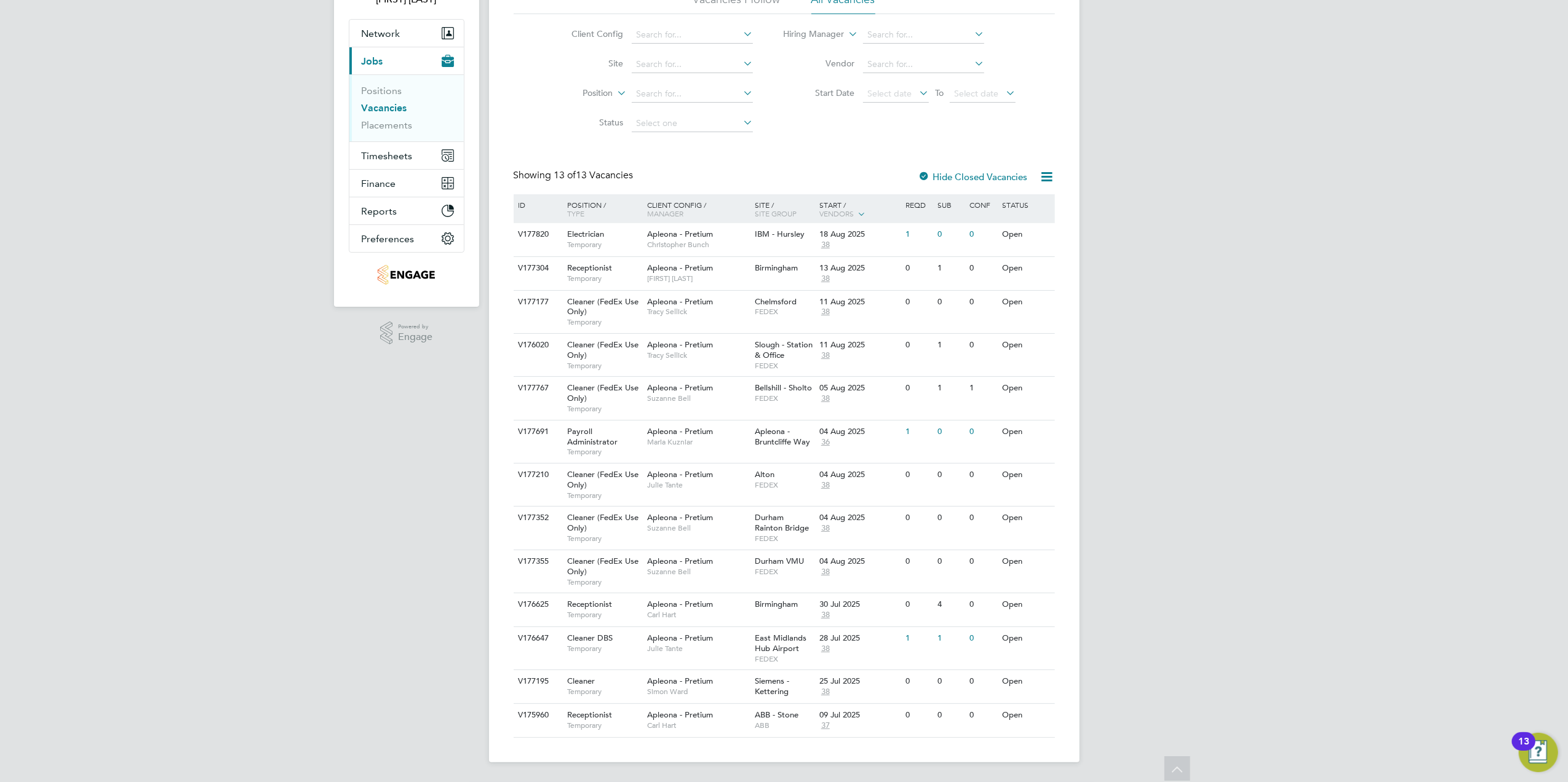drag, startPoint x: 1415, startPoint y: 59, endPoint x: 1404, endPoint y: 62, distance: 11.401754 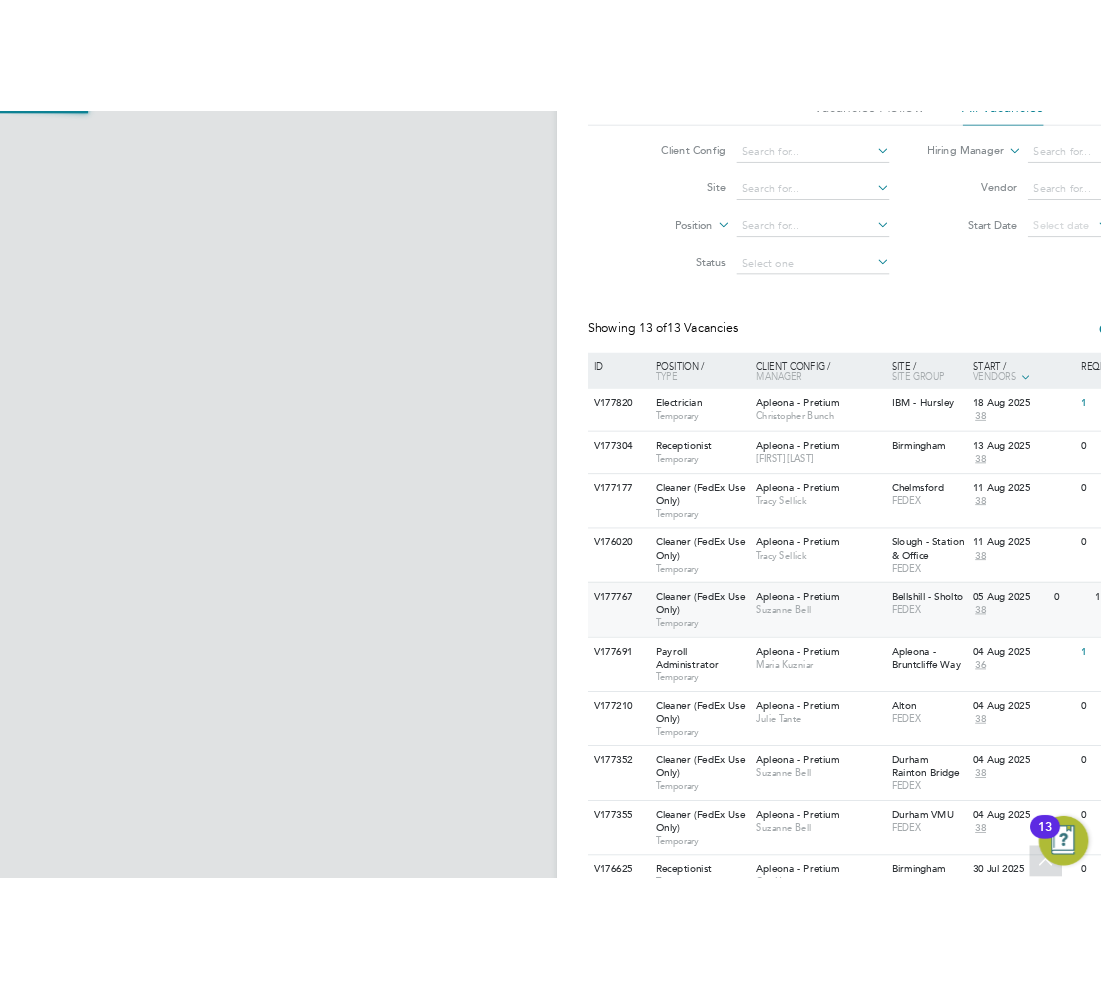 scroll, scrollTop: 213, scrollLeft: 0, axis: vertical 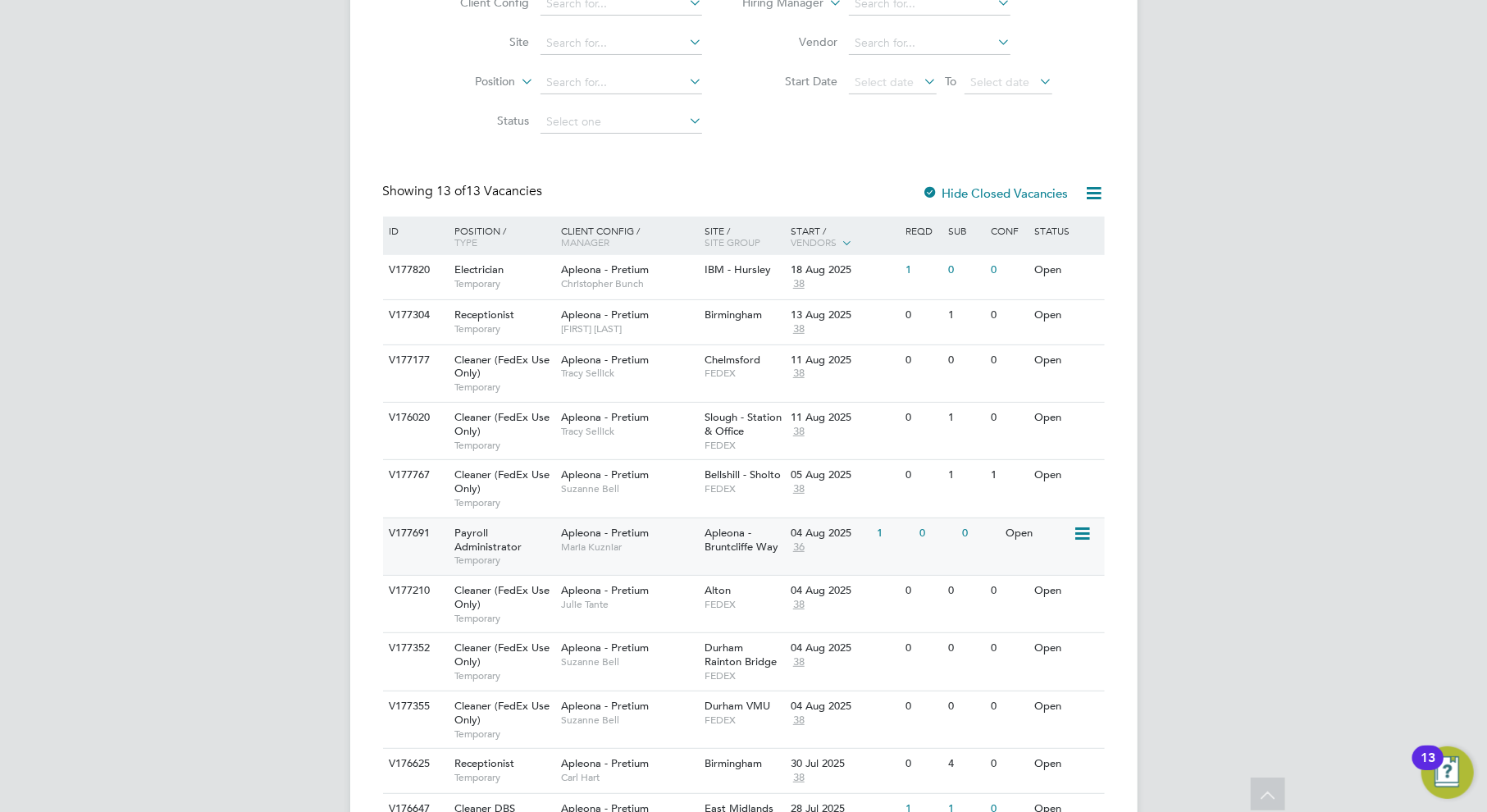 click on "Apleona - Pretium" 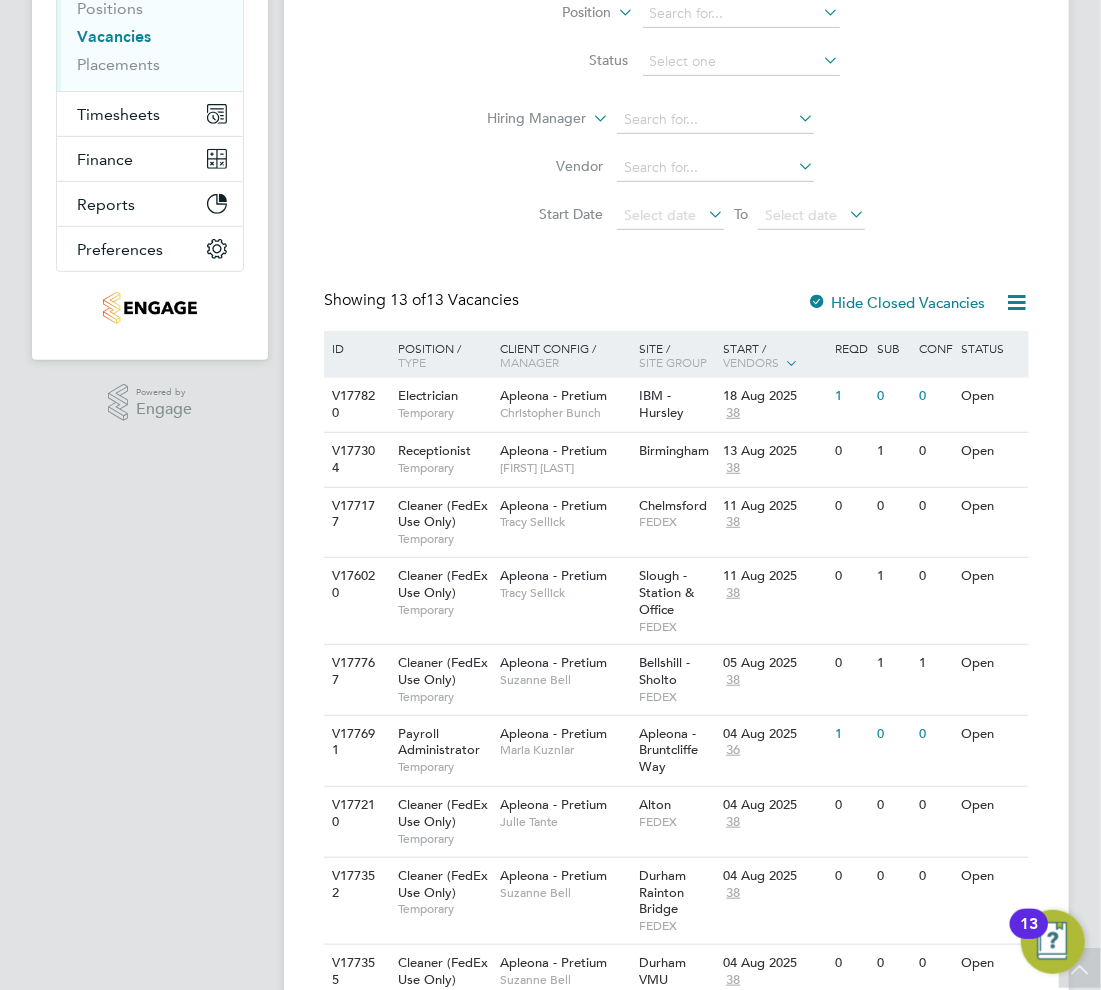 scroll, scrollTop: 346, scrollLeft: 0, axis: vertical 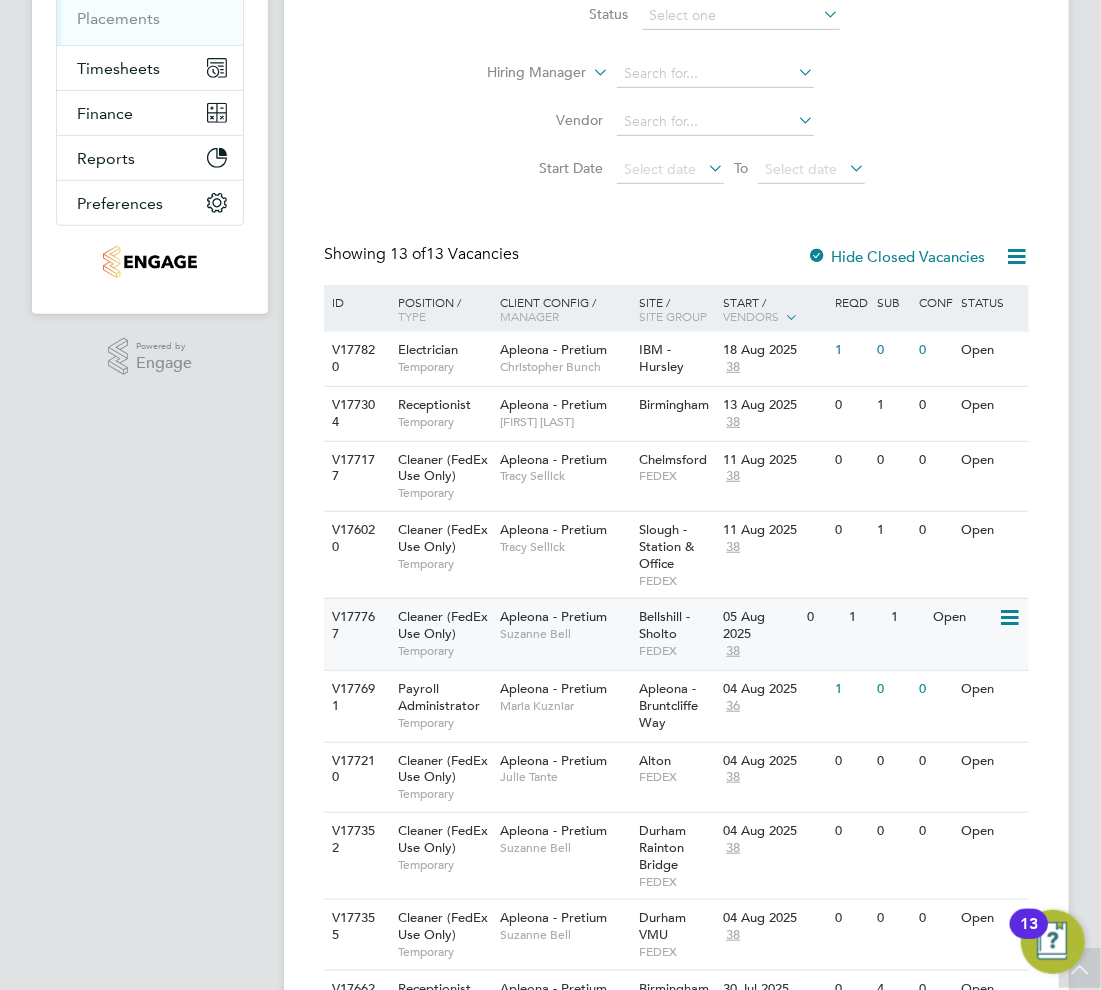 click on "Suzanne Bell" 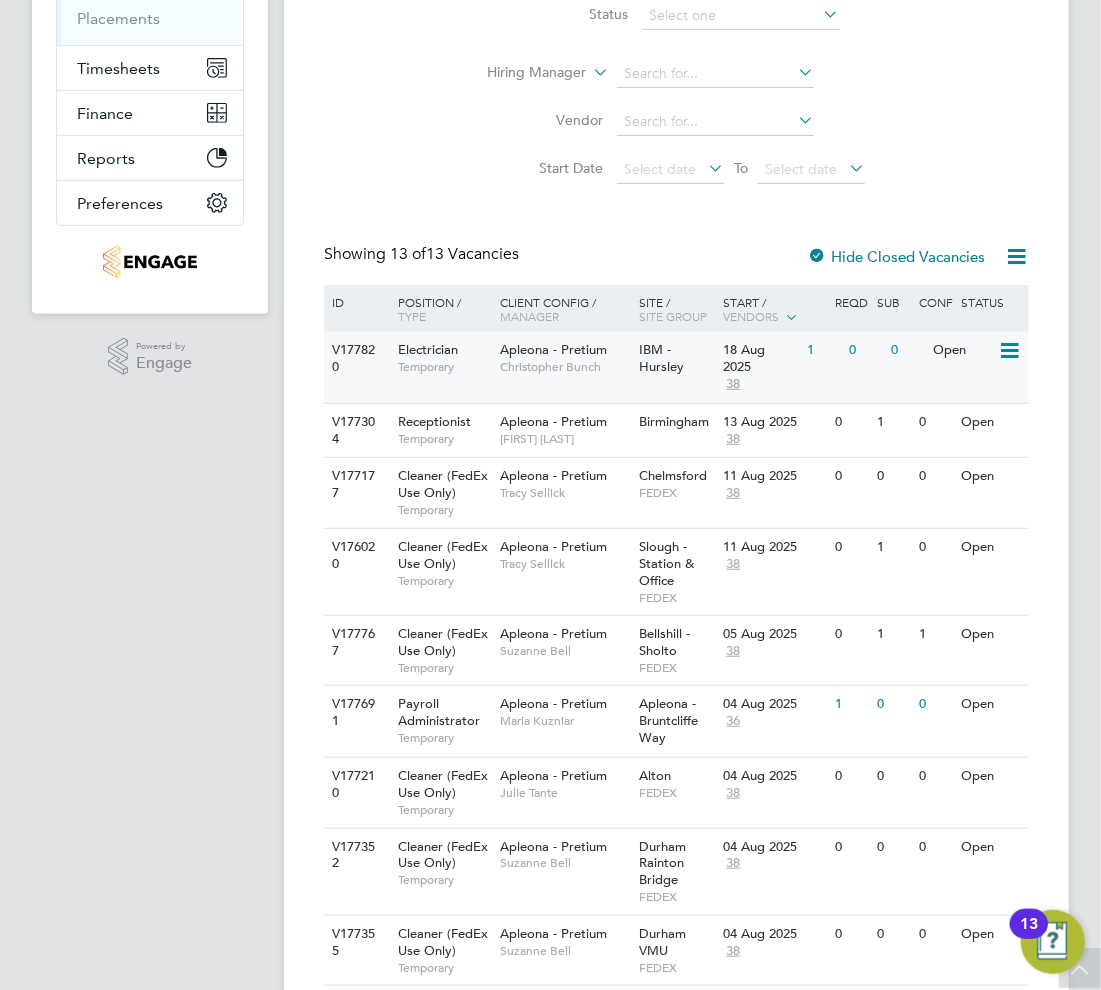 click on "Apleona - Pretium" 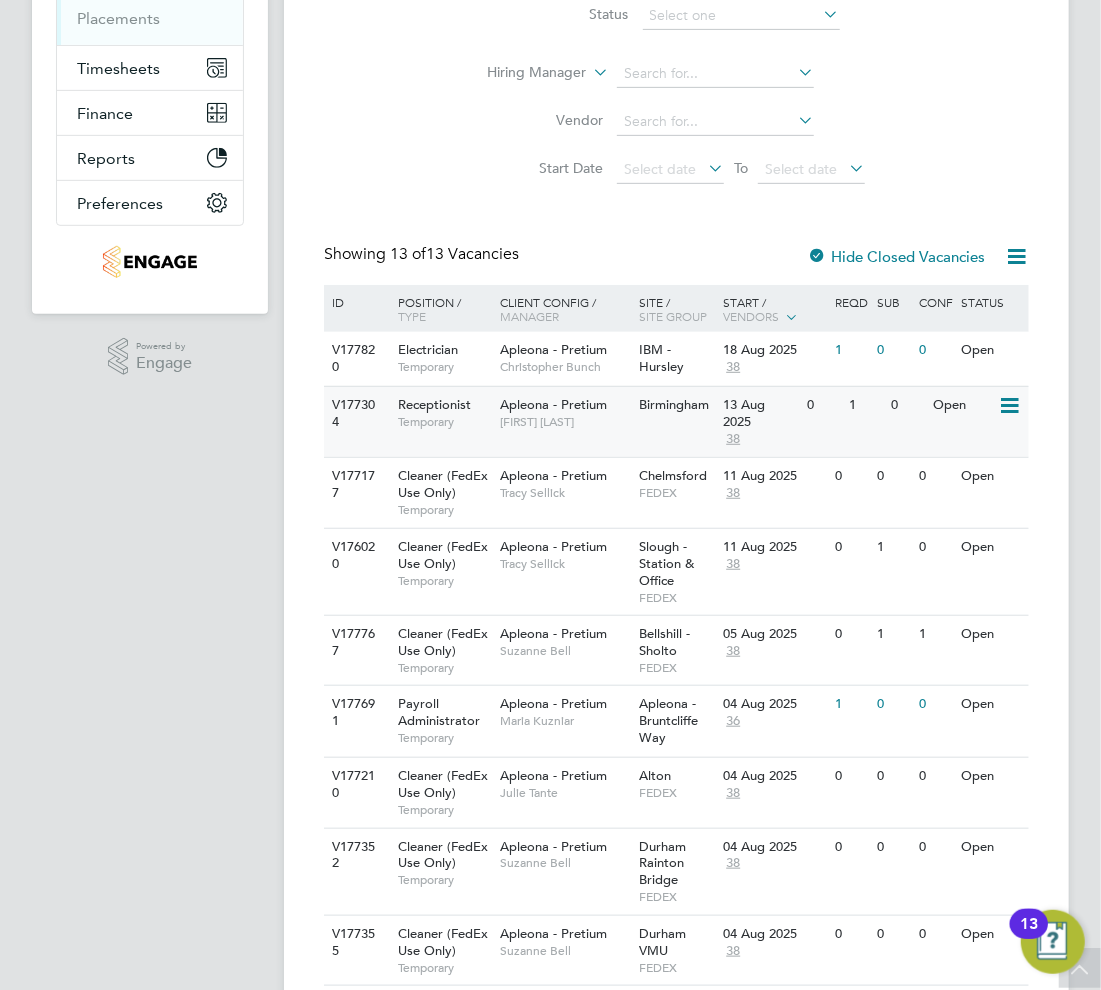 click on "James Croxford" 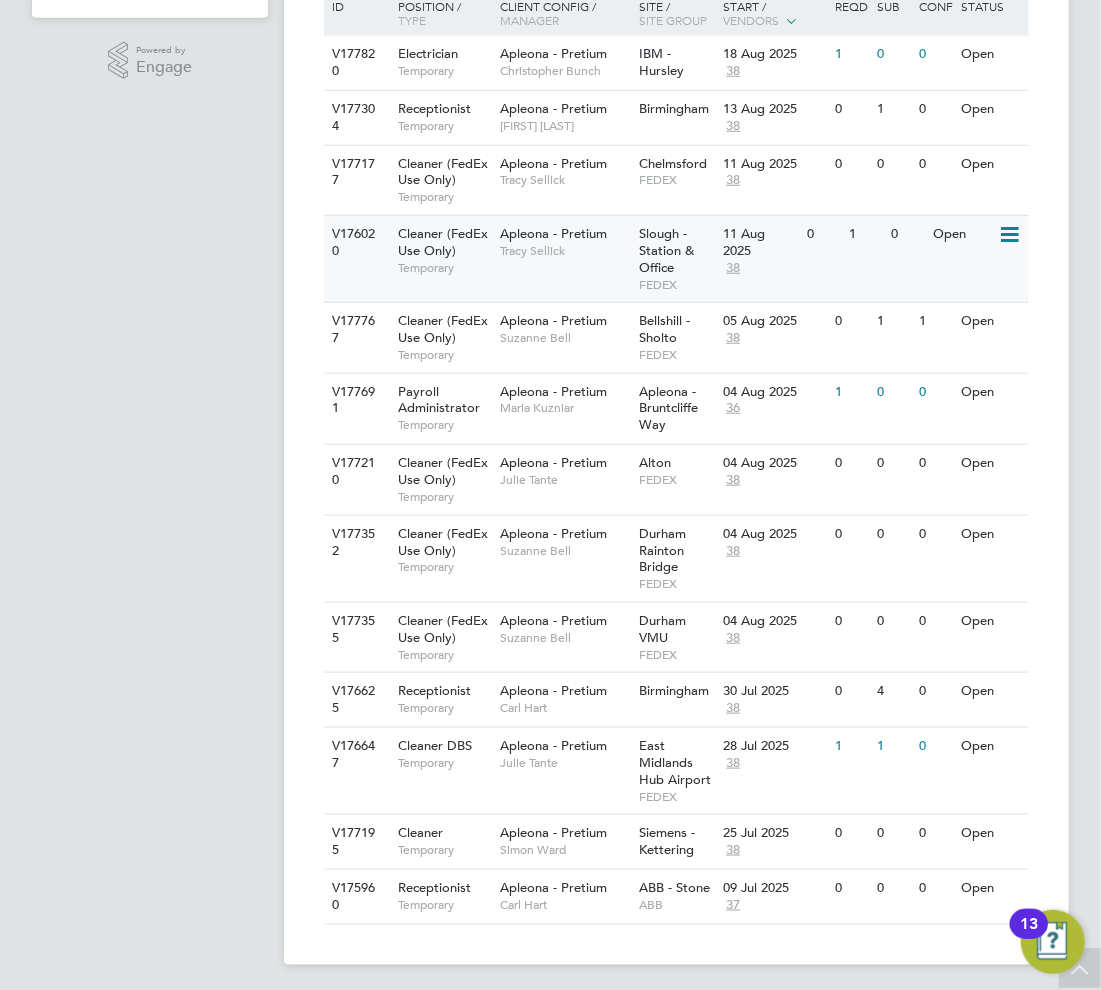 scroll, scrollTop: 652, scrollLeft: 0, axis: vertical 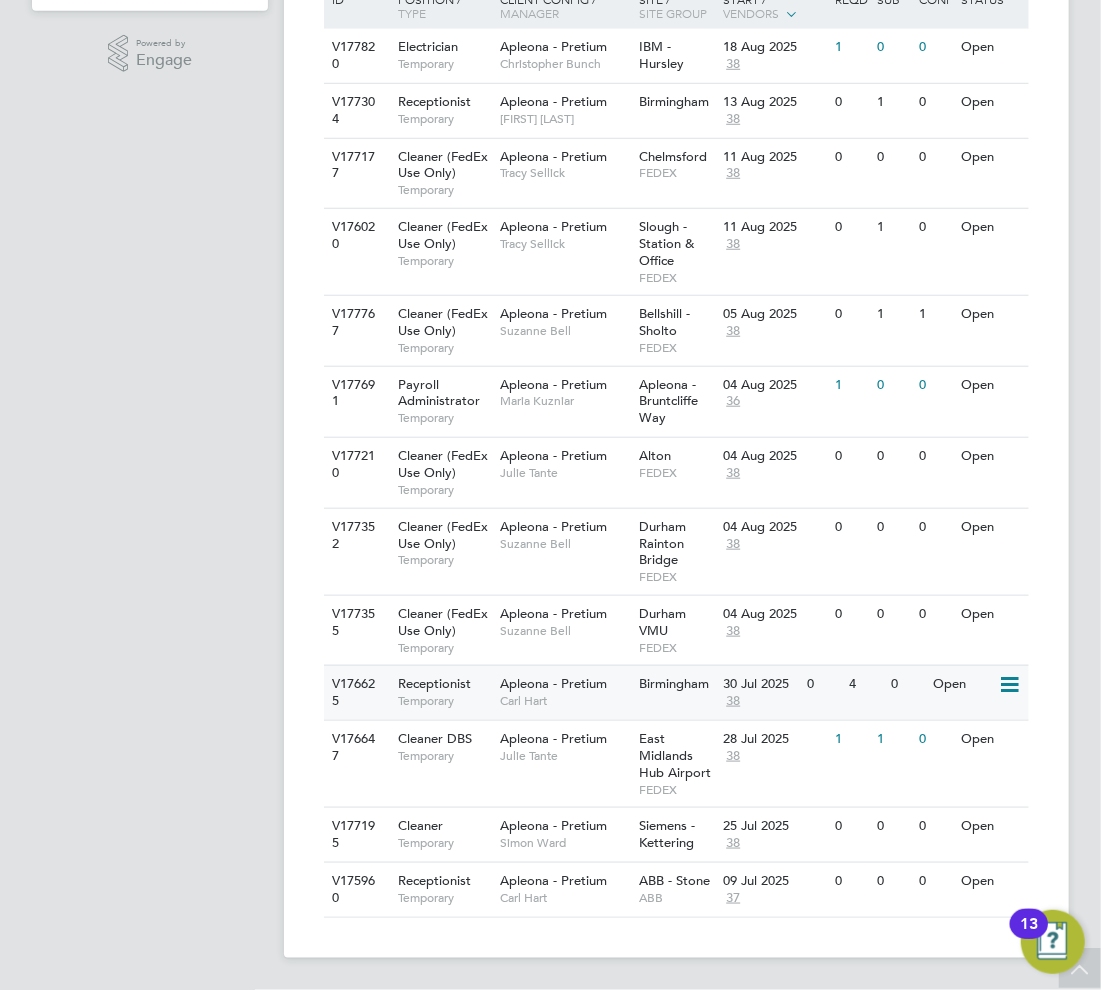 click on "V176625 Receptionist   Temporary Apleona - Pretium   Carl Hart Birmingham   30 Jul 2025 38 0 4 0 Open" 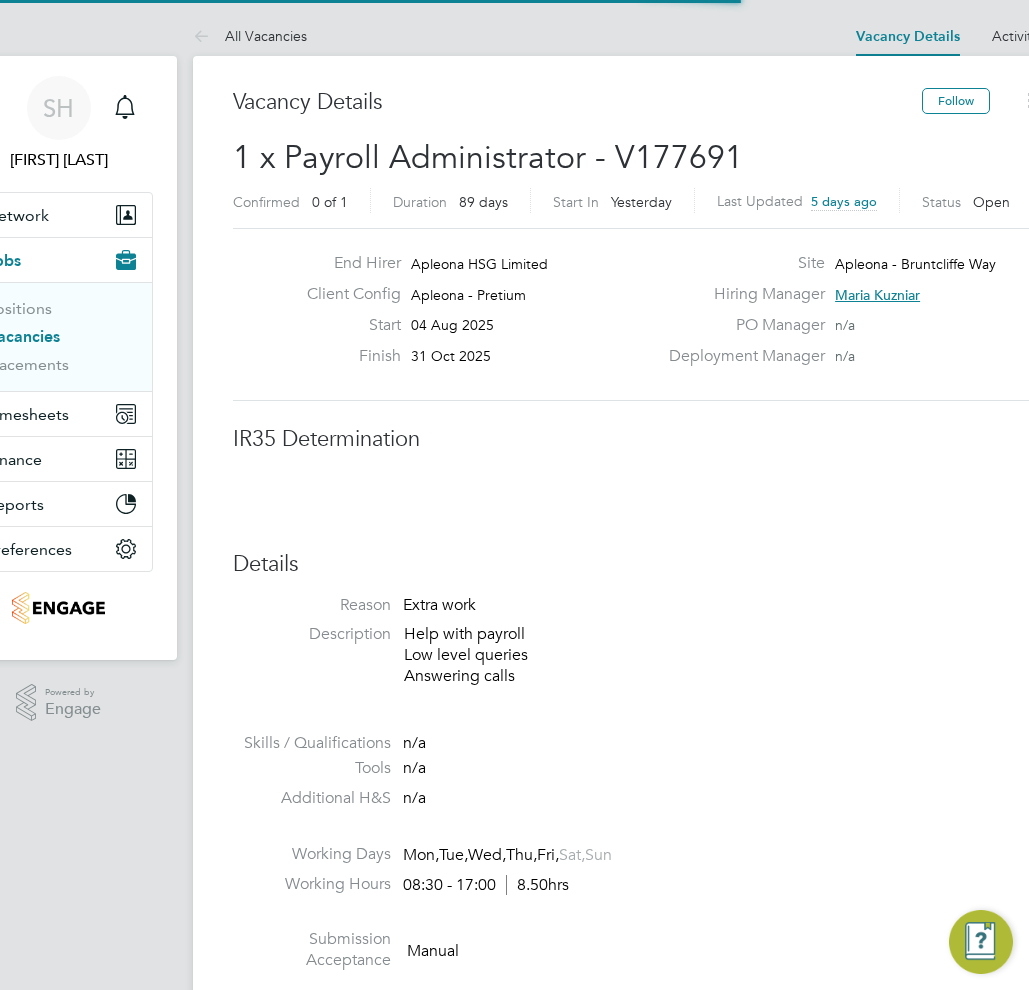 scroll, scrollTop: 0, scrollLeft: 0, axis: both 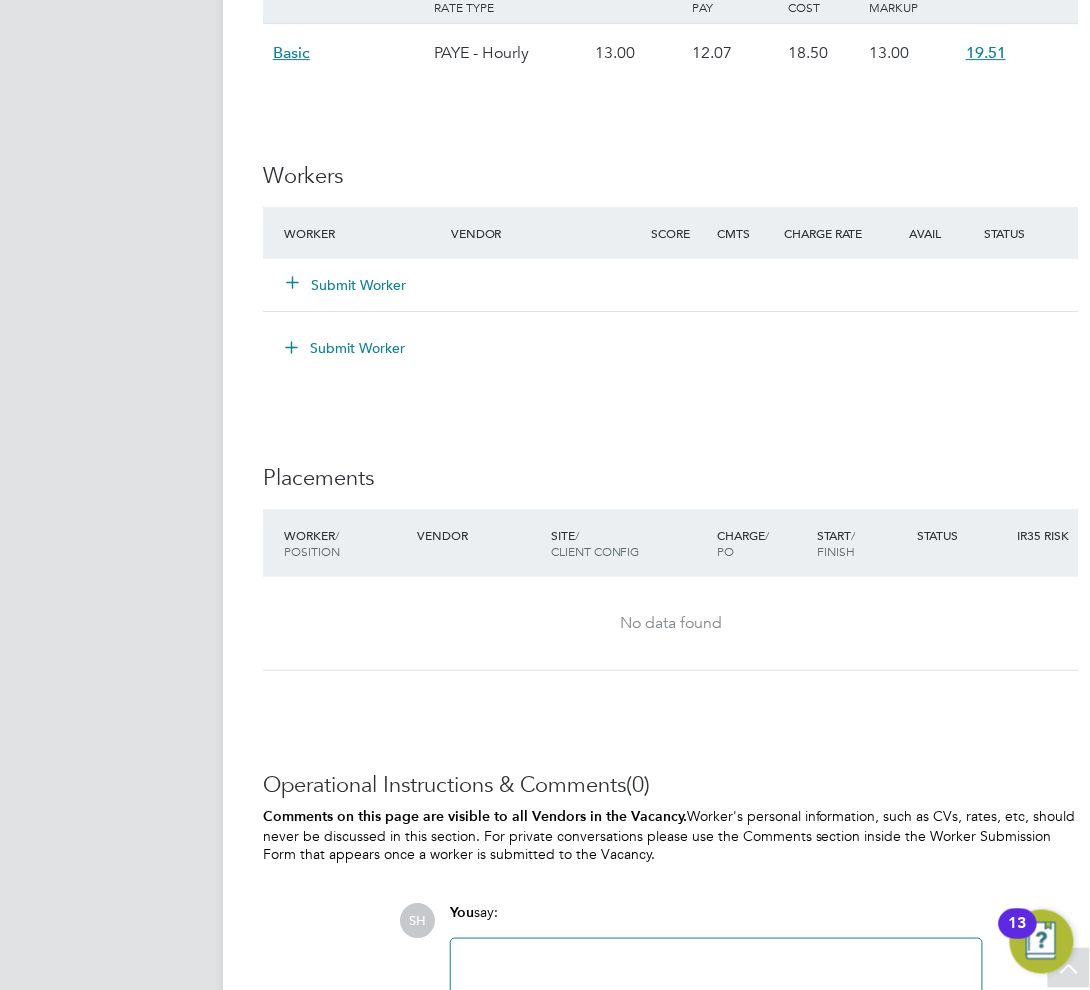 click on "Submit Worker" 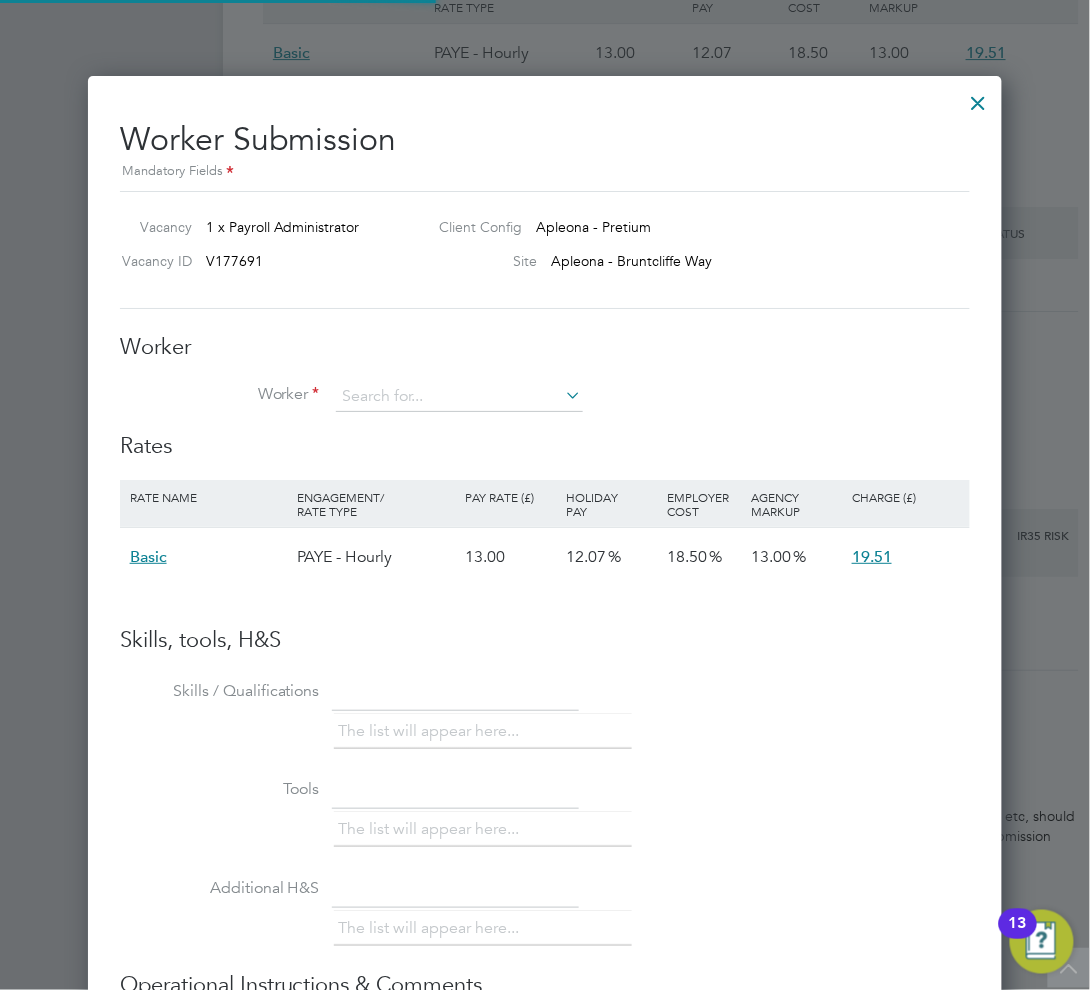 scroll, scrollTop: 9, scrollLeft: 9, axis: both 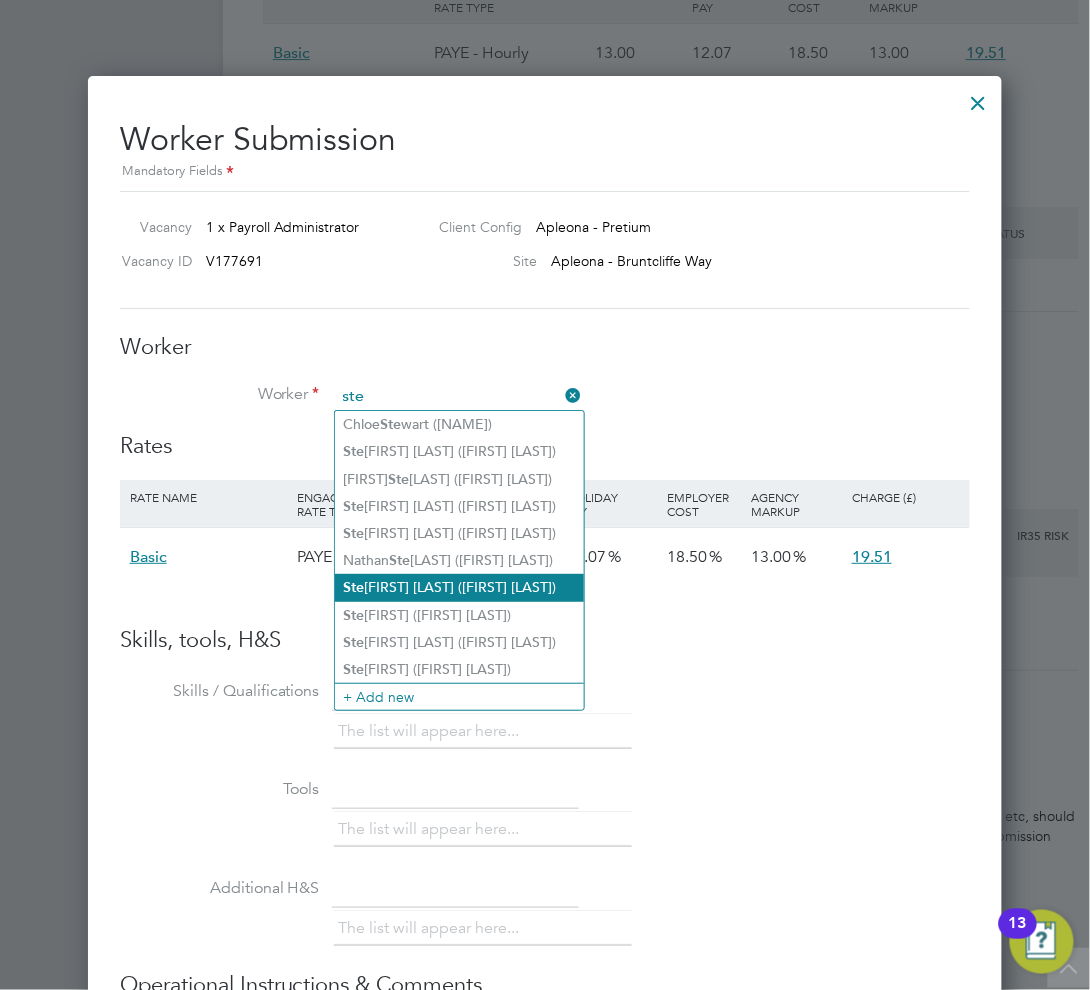 click on "Ste phanie Kyeremeh (Stephanie Kyeremeh)" 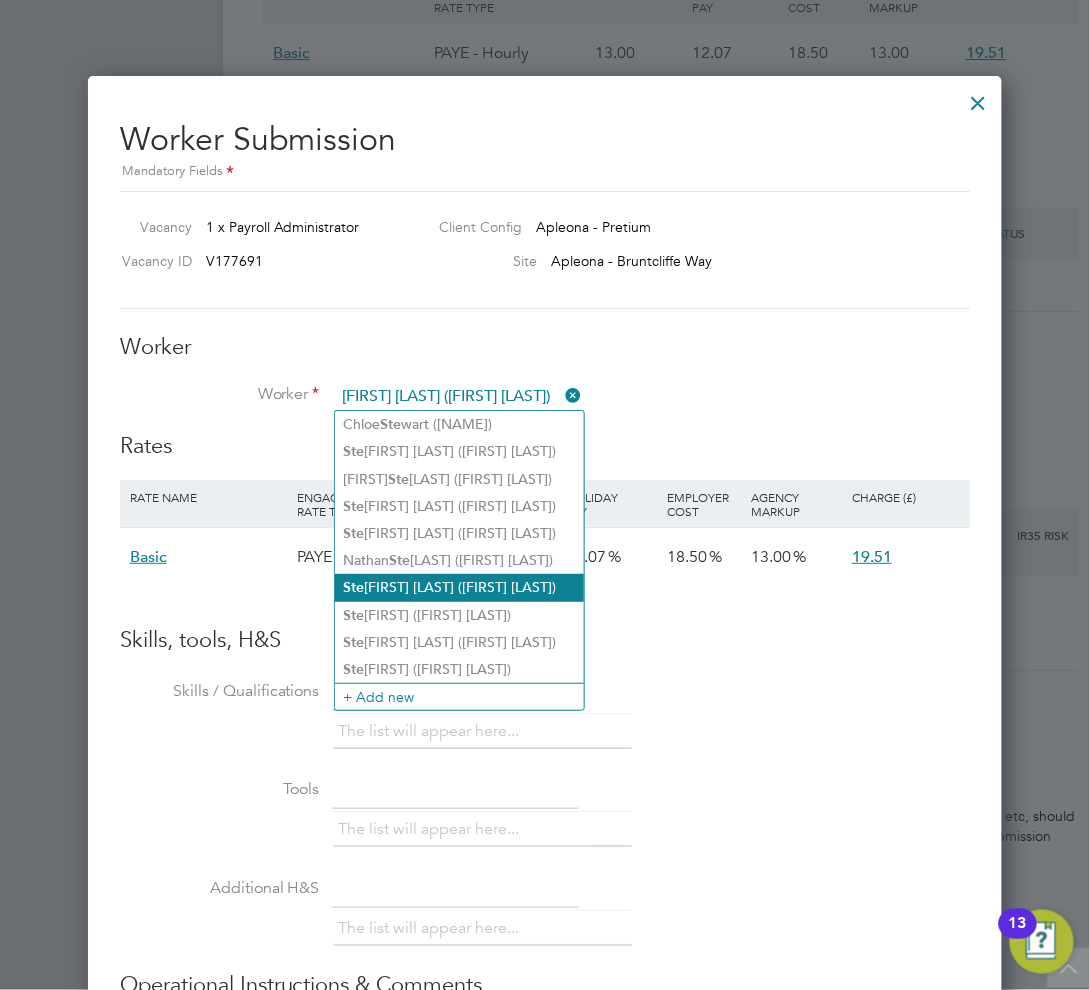 scroll, scrollTop: 10, scrollLeft: 10, axis: both 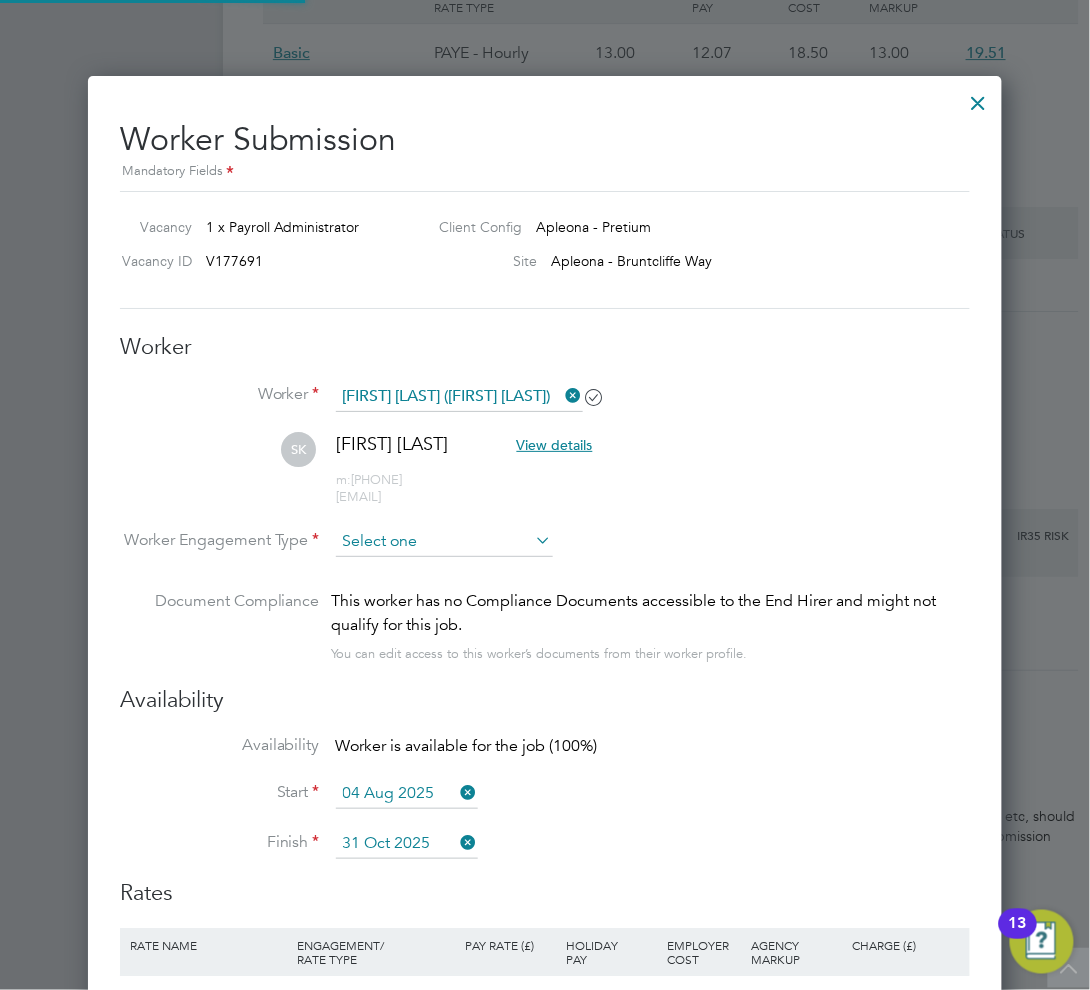 click at bounding box center (444, 542) 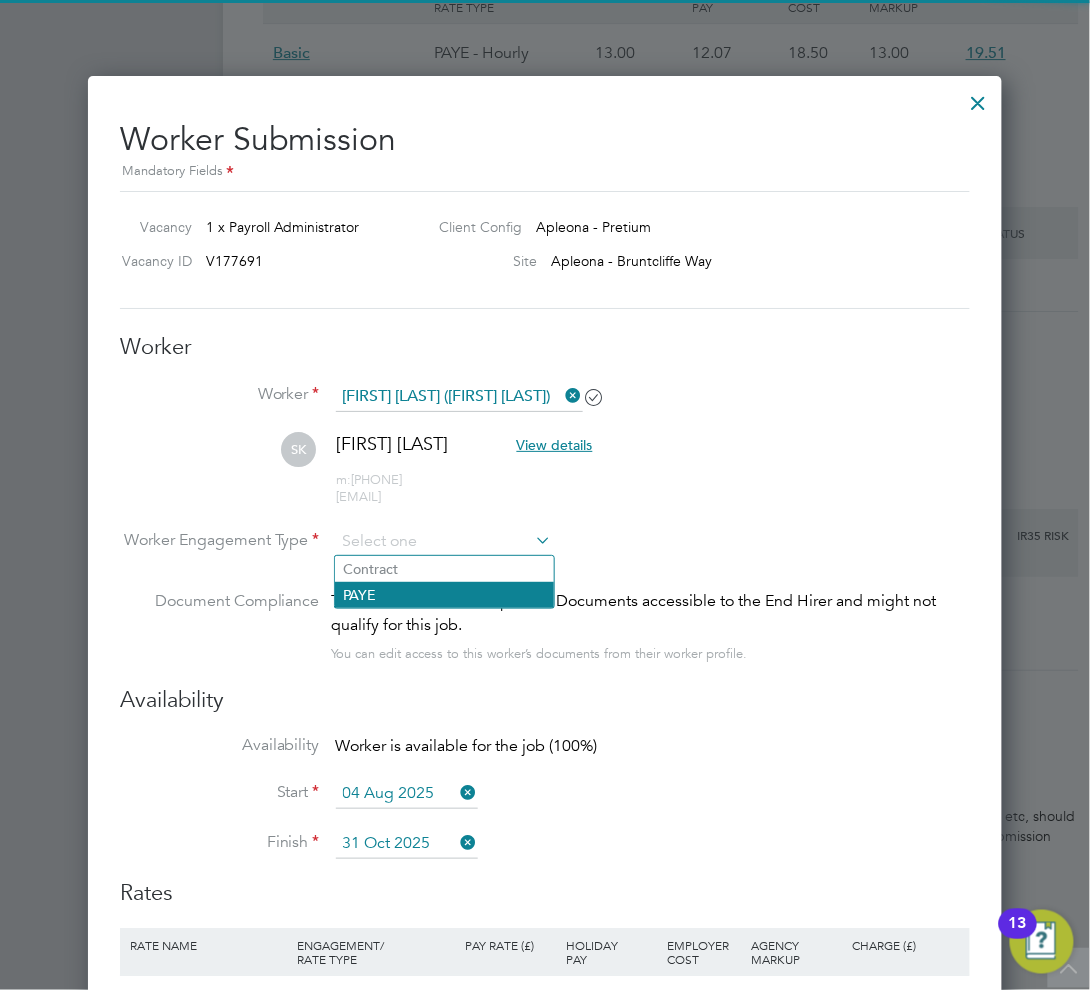 click on "PAYE" 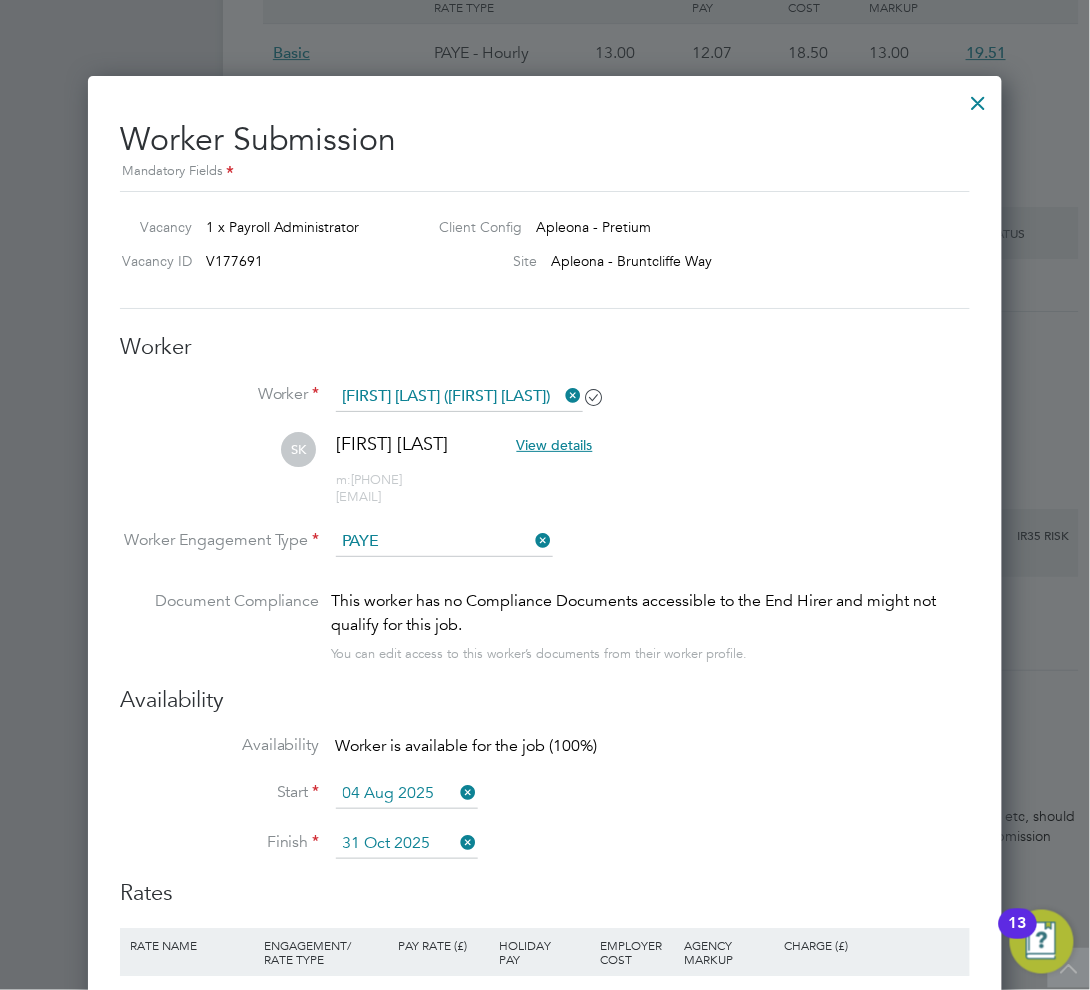 scroll, scrollTop: 10, scrollLeft: 10, axis: both 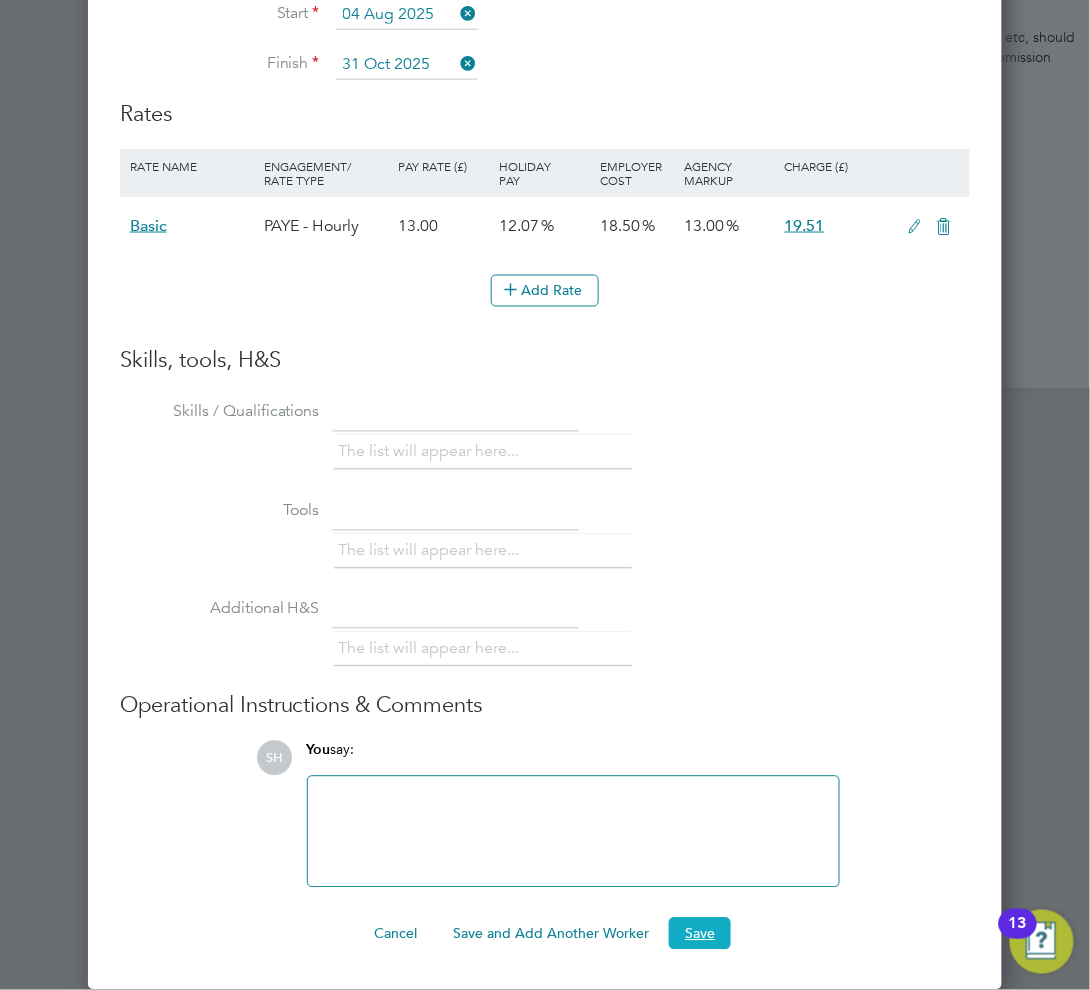 click on "Save" at bounding box center [700, 934] 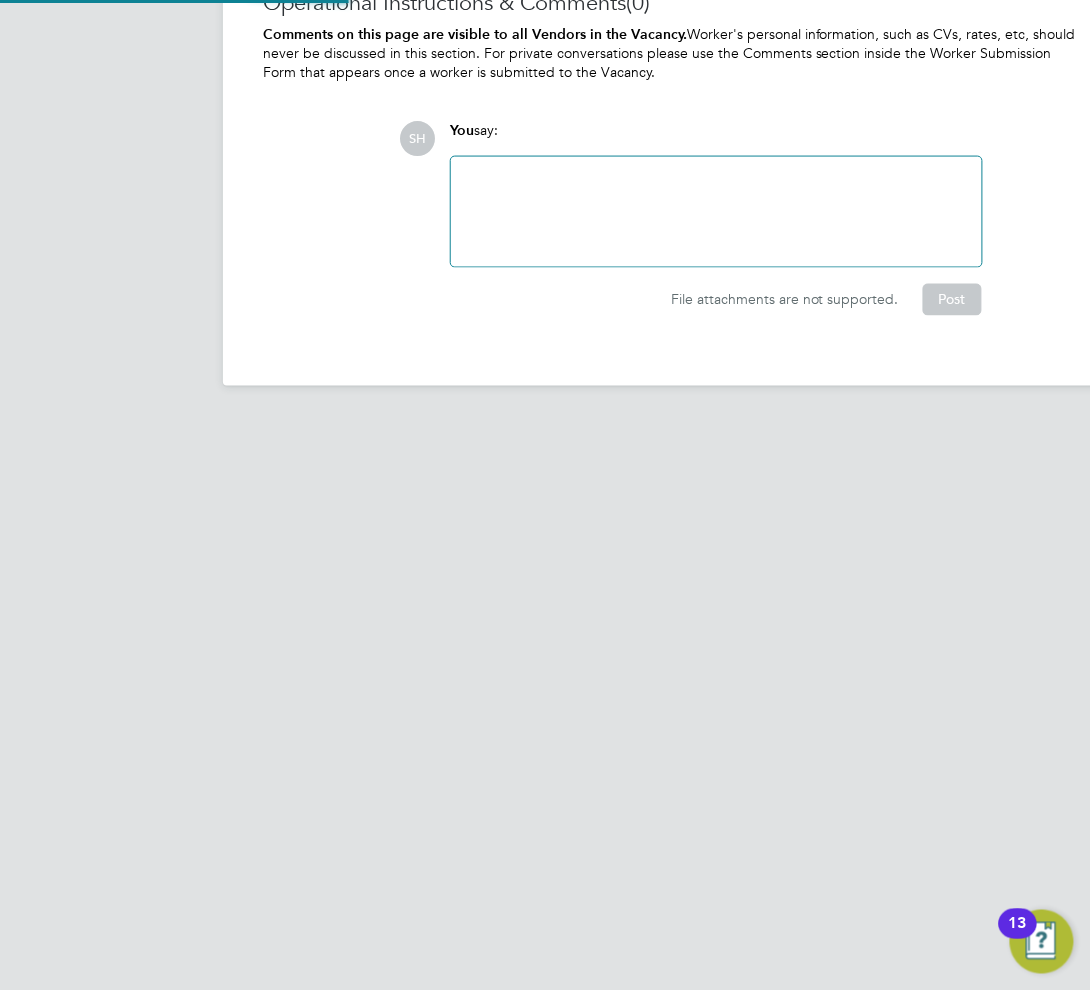 scroll 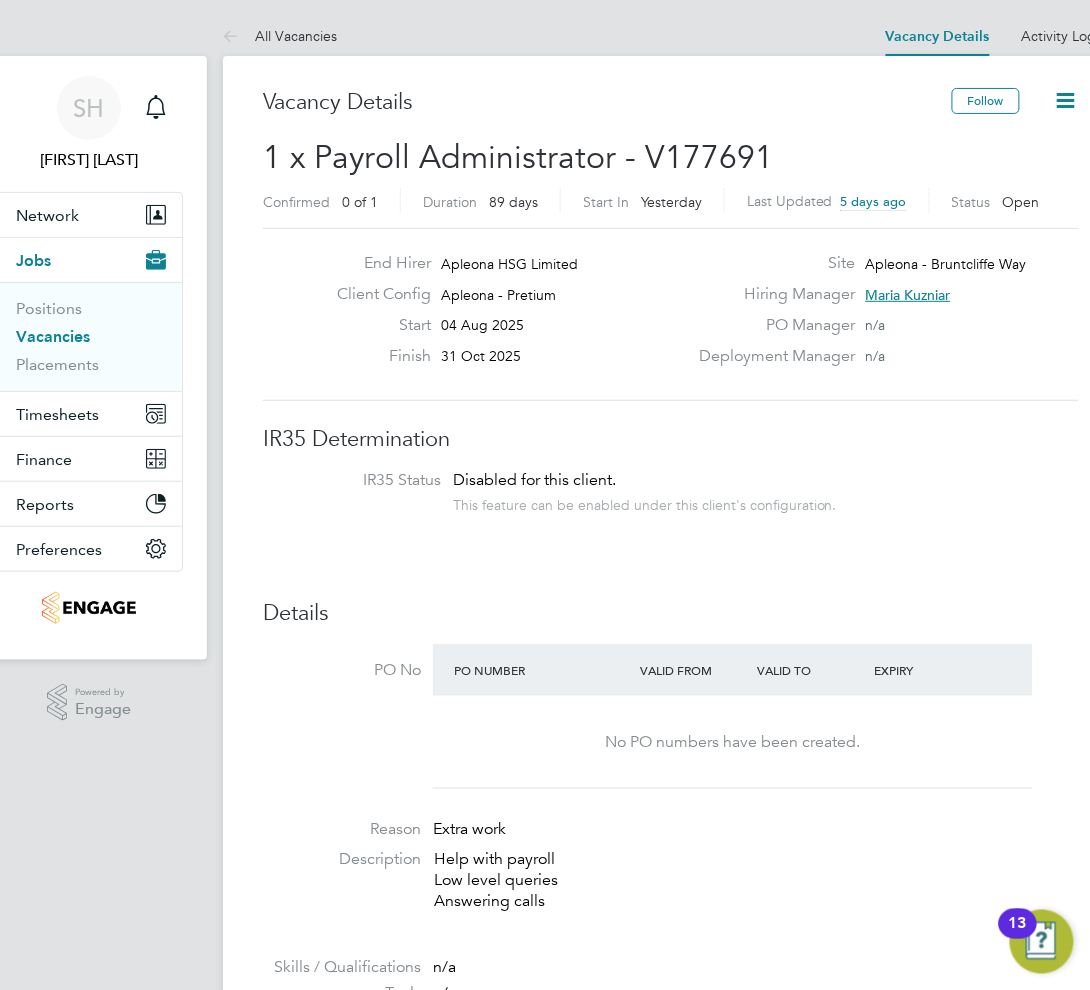 click on "Maria Kuzniar" 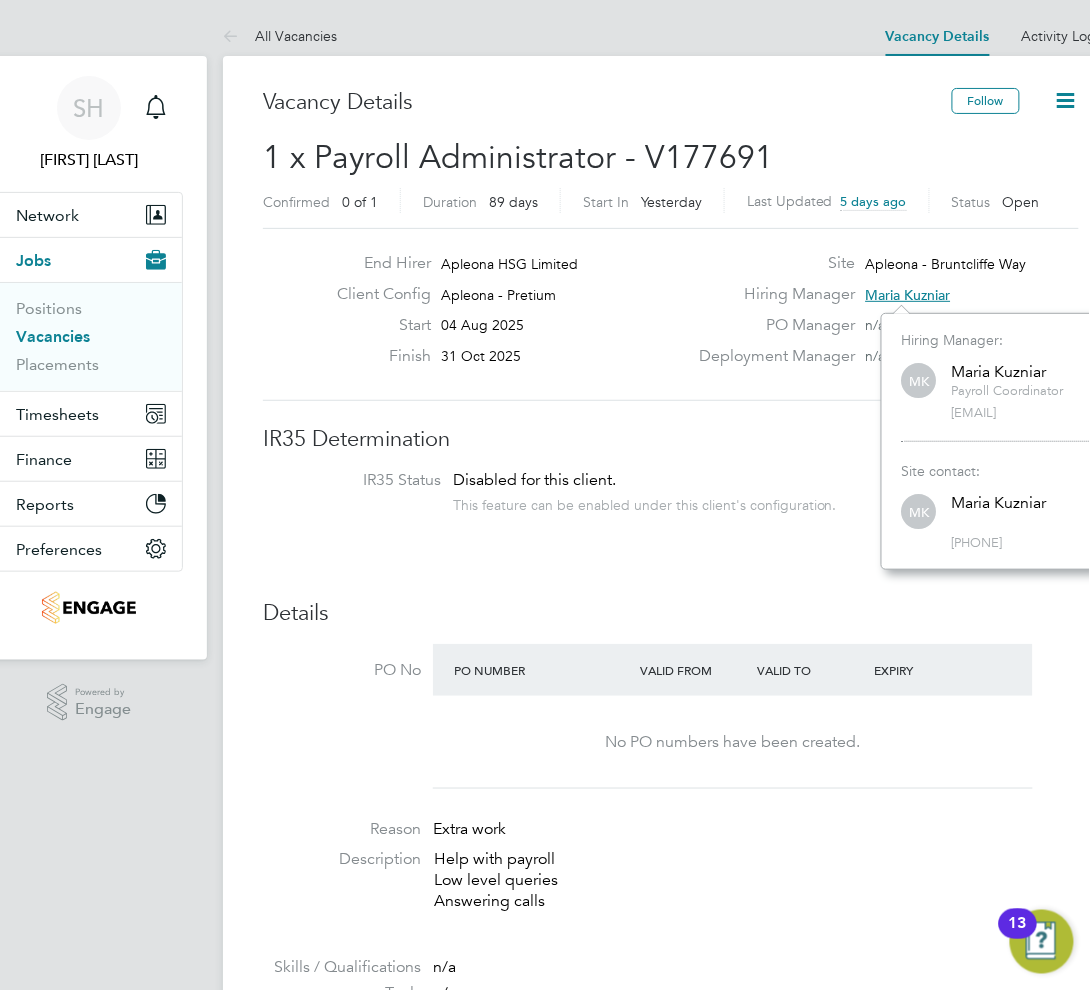 scroll, scrollTop: 10, scrollLeft: 10, axis: both 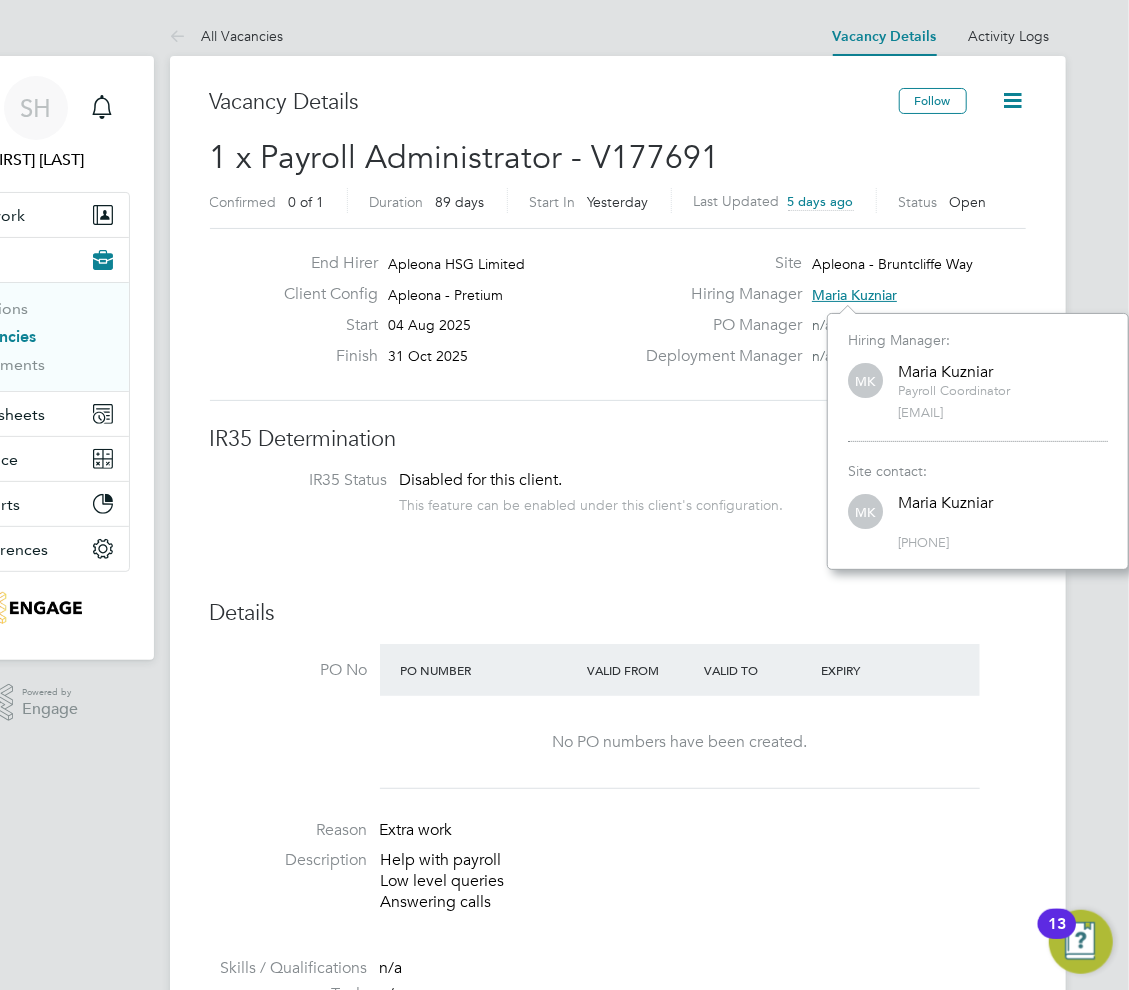 drag, startPoint x: 972, startPoint y: 414, endPoint x: 1066, endPoint y: 417, distance: 94.04786 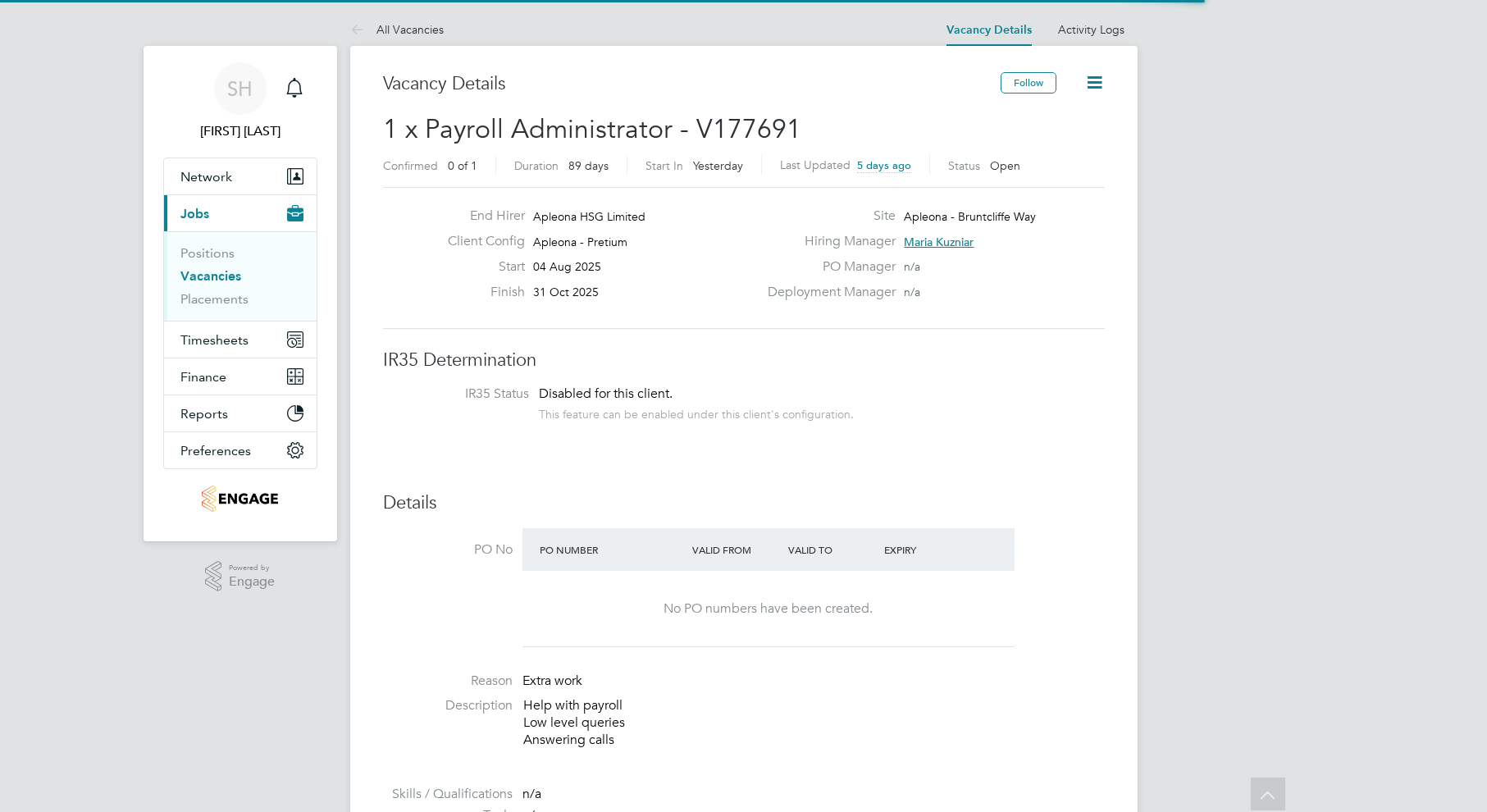 scroll, scrollTop: 504, scrollLeft: 0, axis: vertical 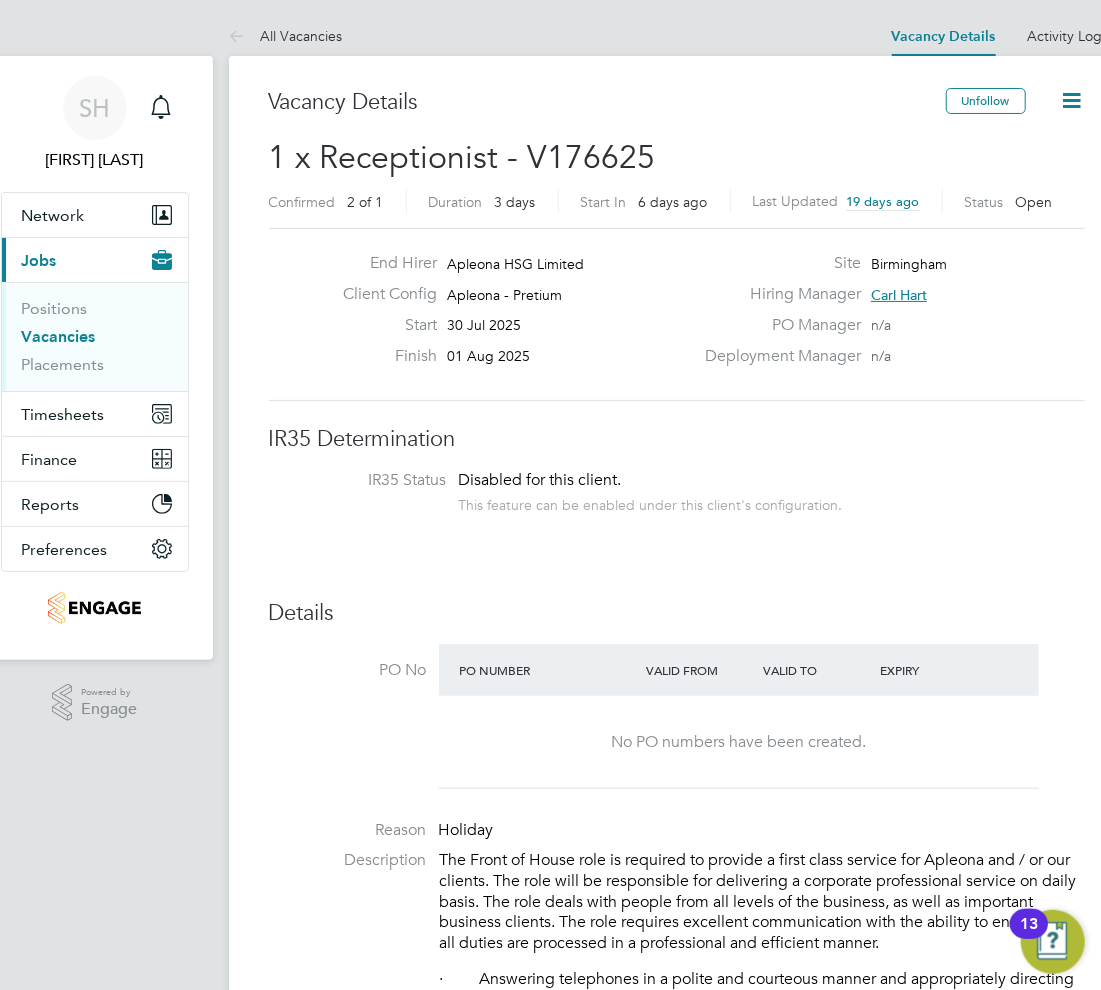 click on "Carl Hart" 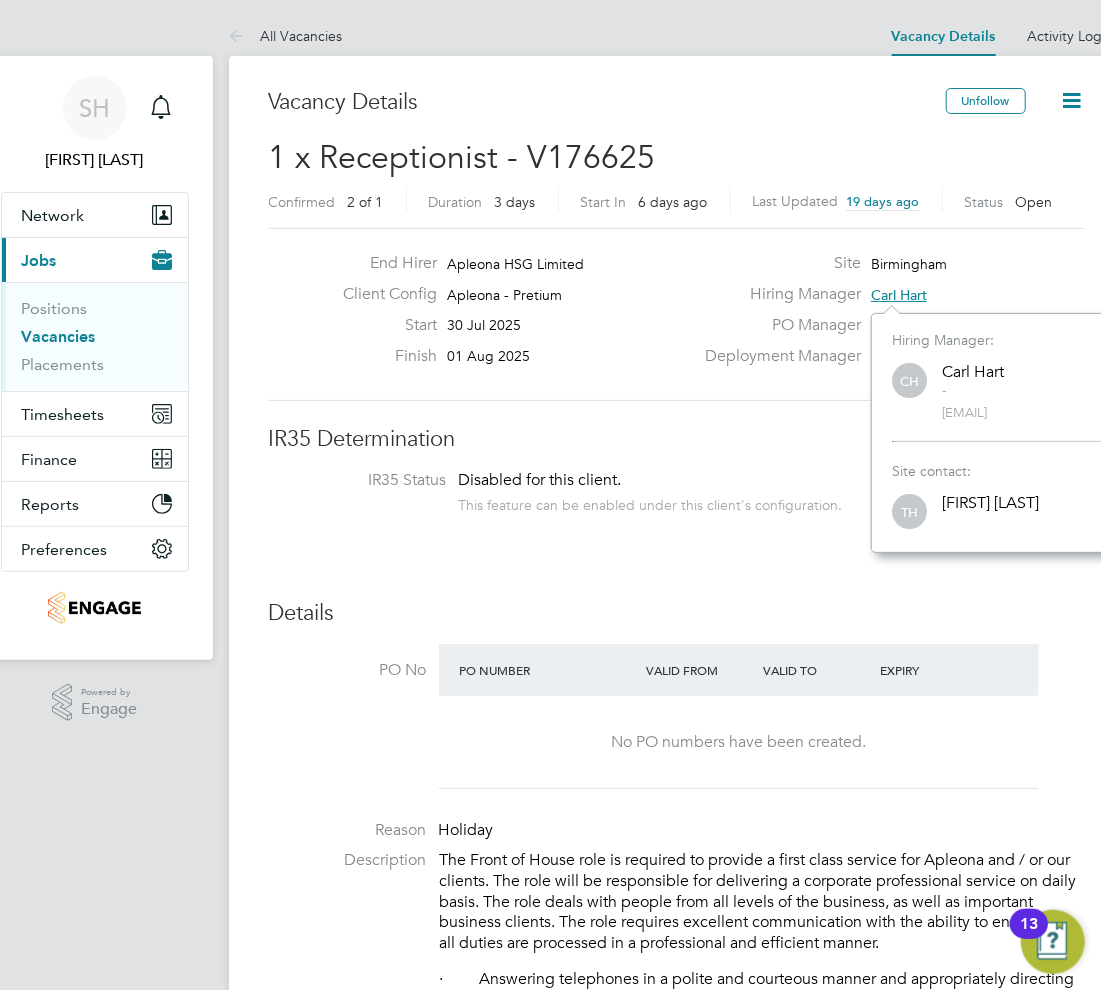 drag, startPoint x: 1074, startPoint y: 408, endPoint x: 928, endPoint y: 408, distance: 146 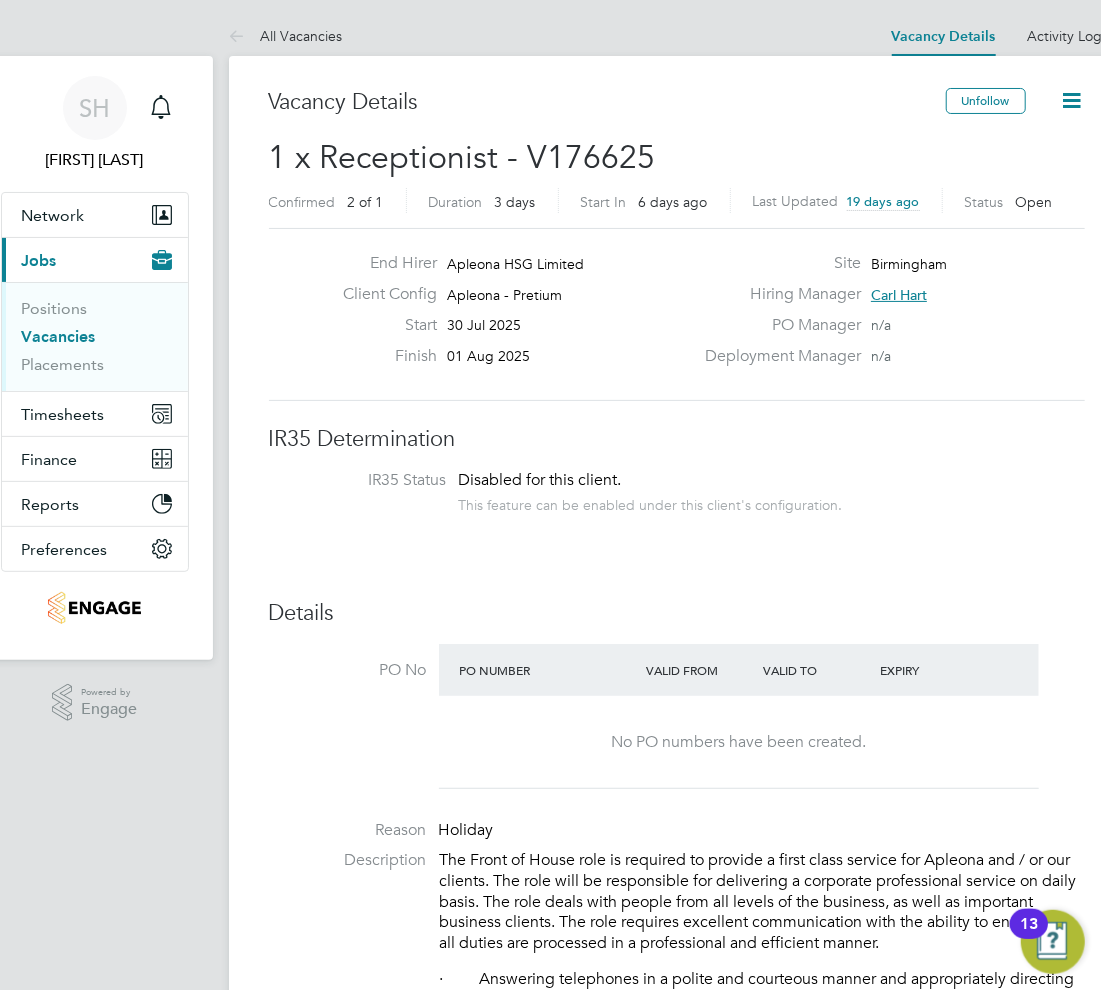 click 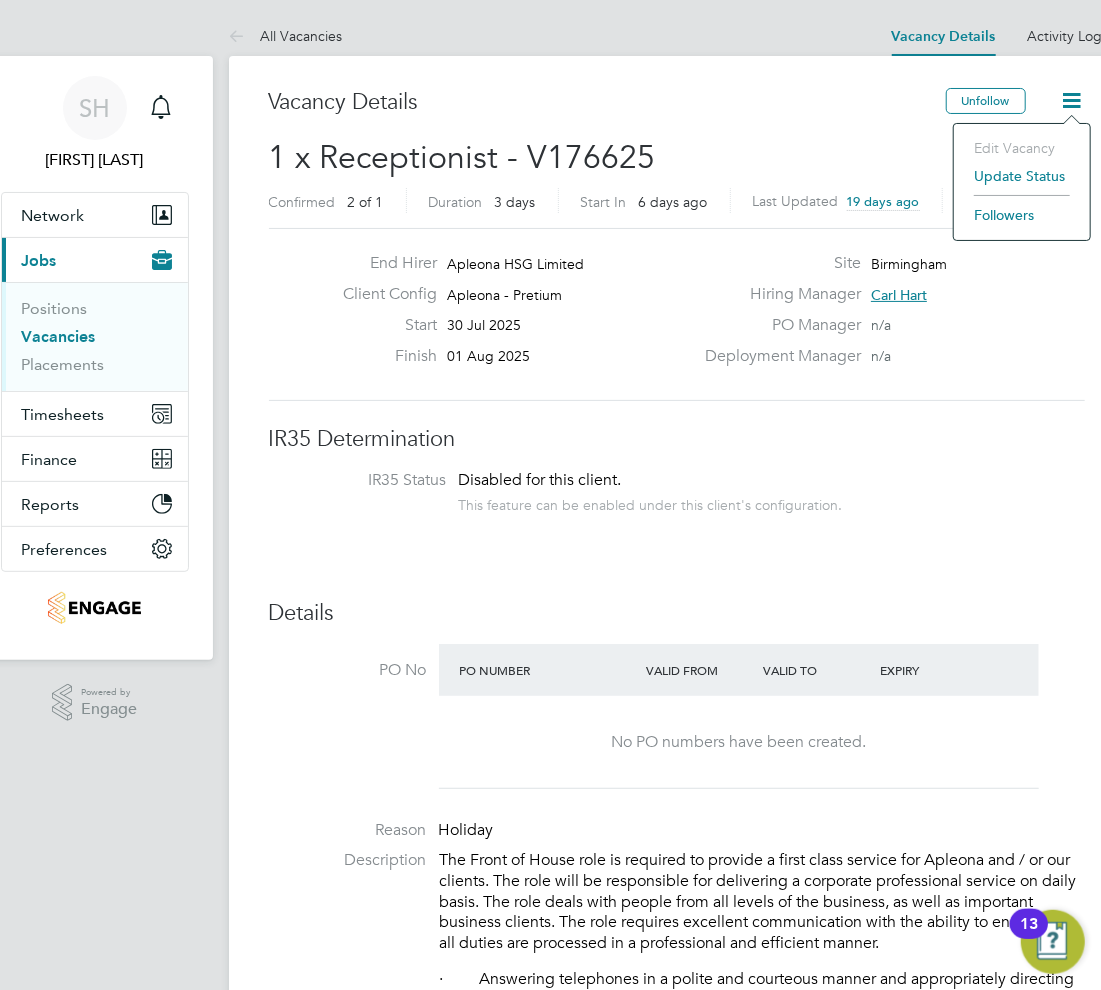click on "Carl Hart" 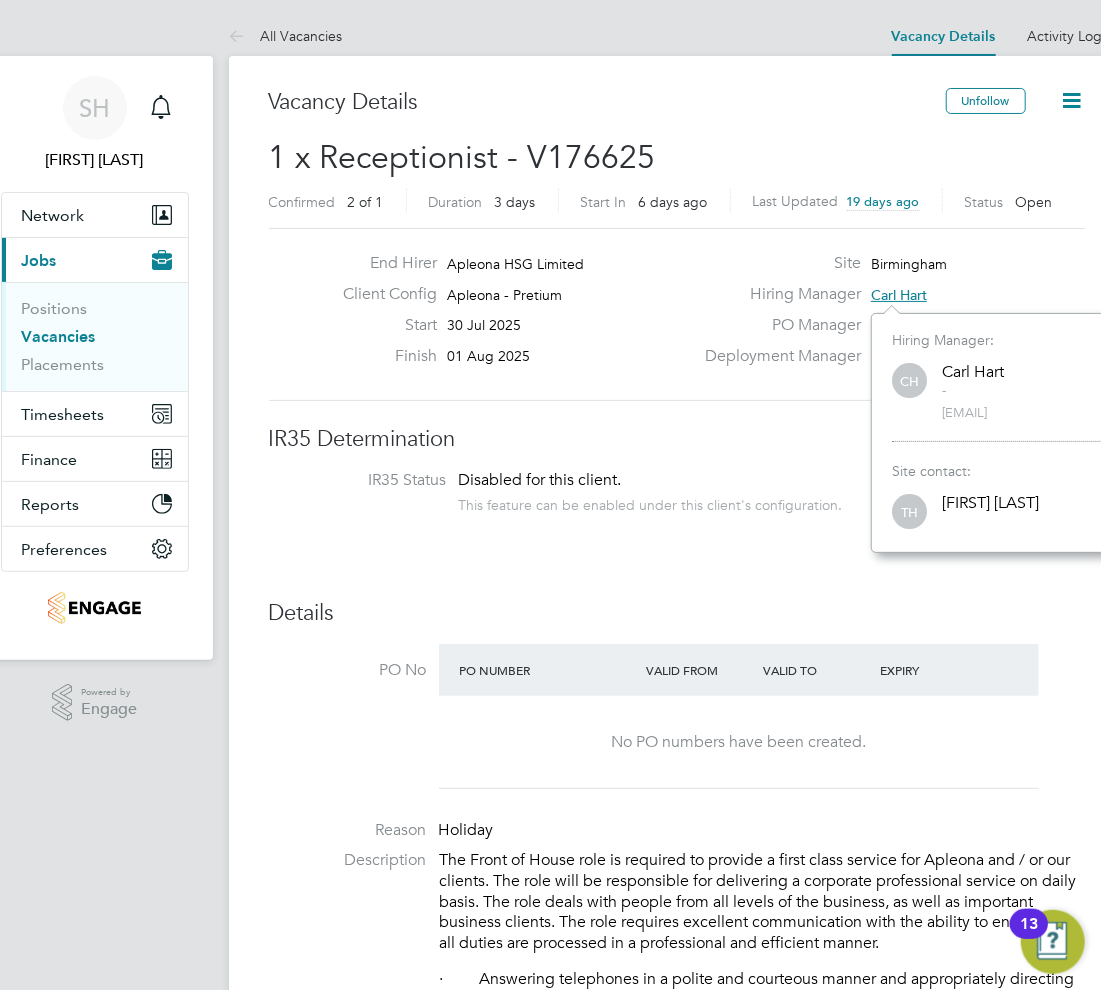 drag, startPoint x: 1076, startPoint y: 414, endPoint x: 898, endPoint y: 426, distance: 178.40404 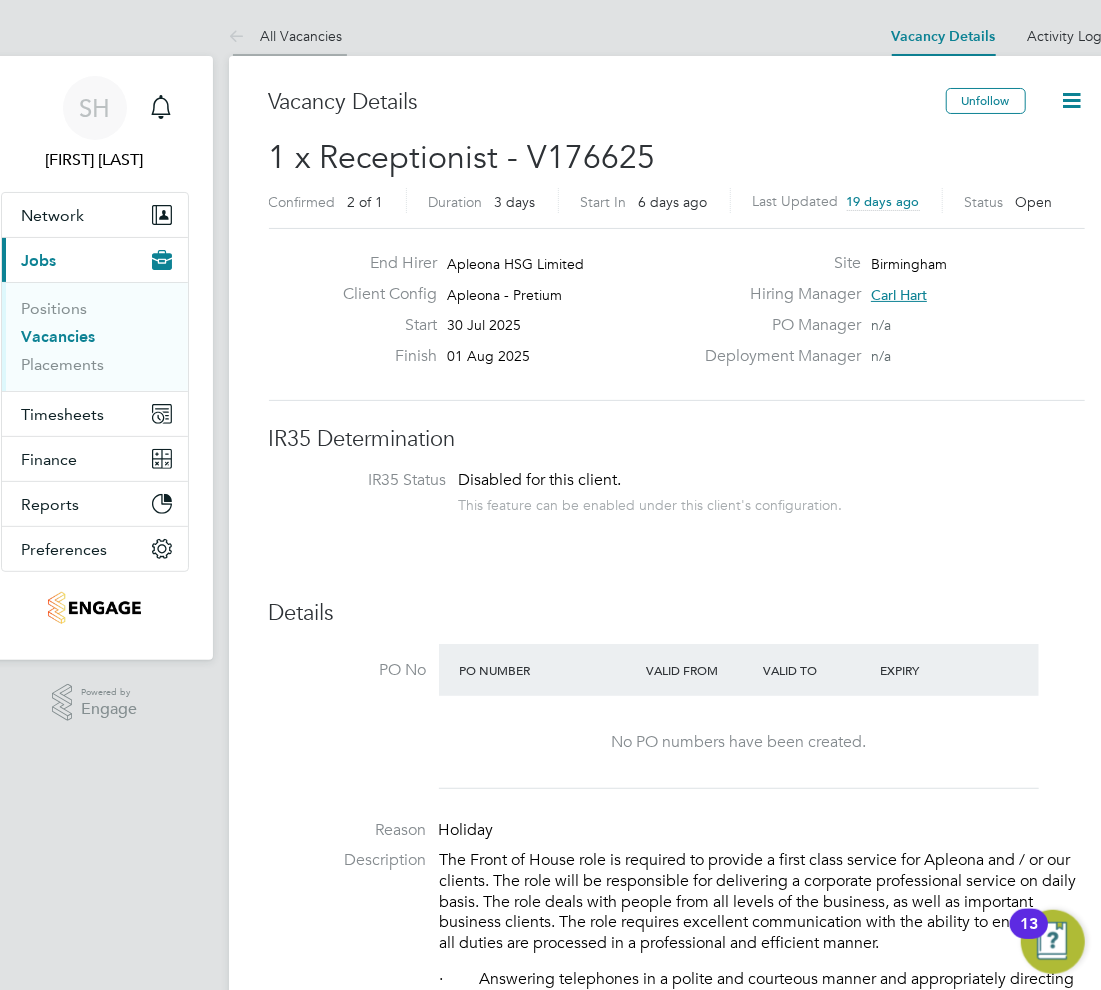 click on "All Vacancies" at bounding box center [286, 36] 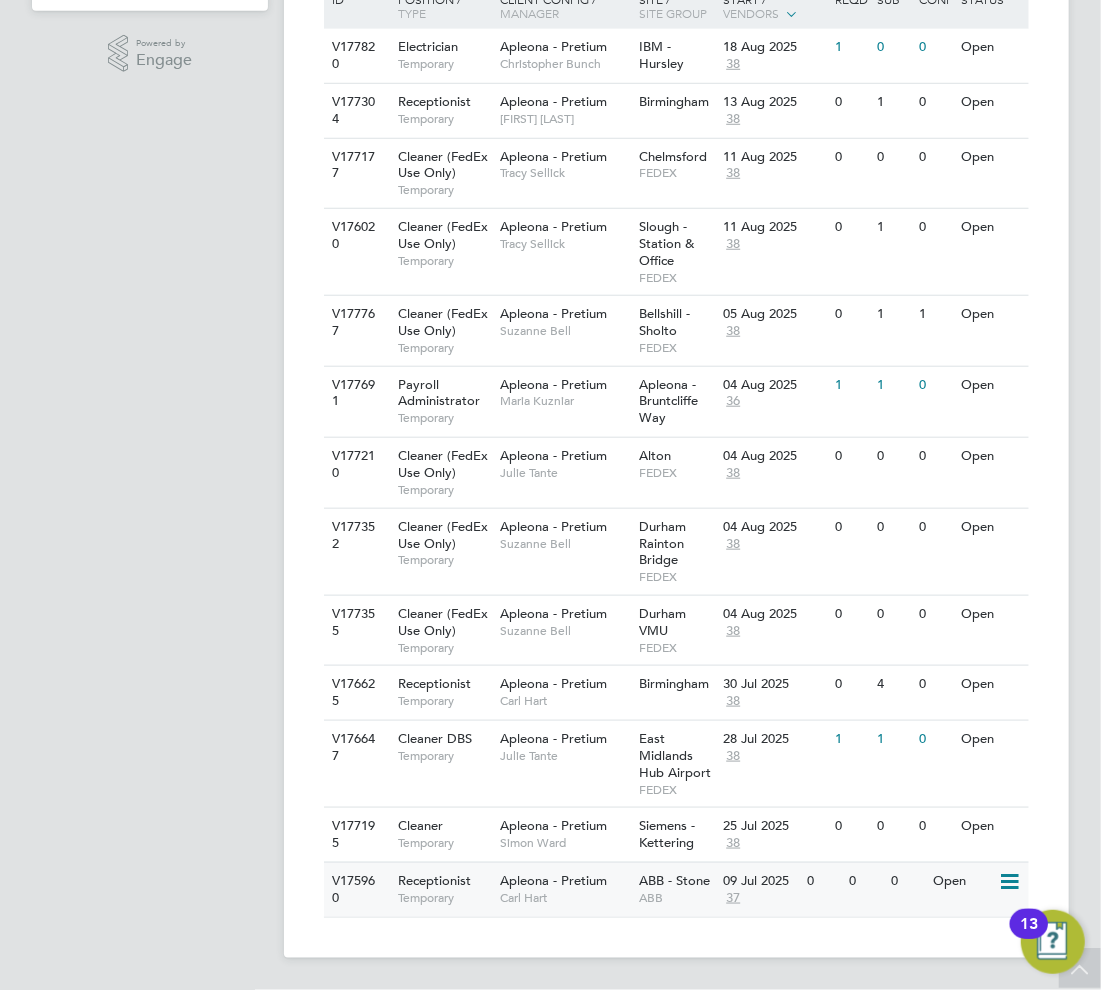 click on "Carl Hart" 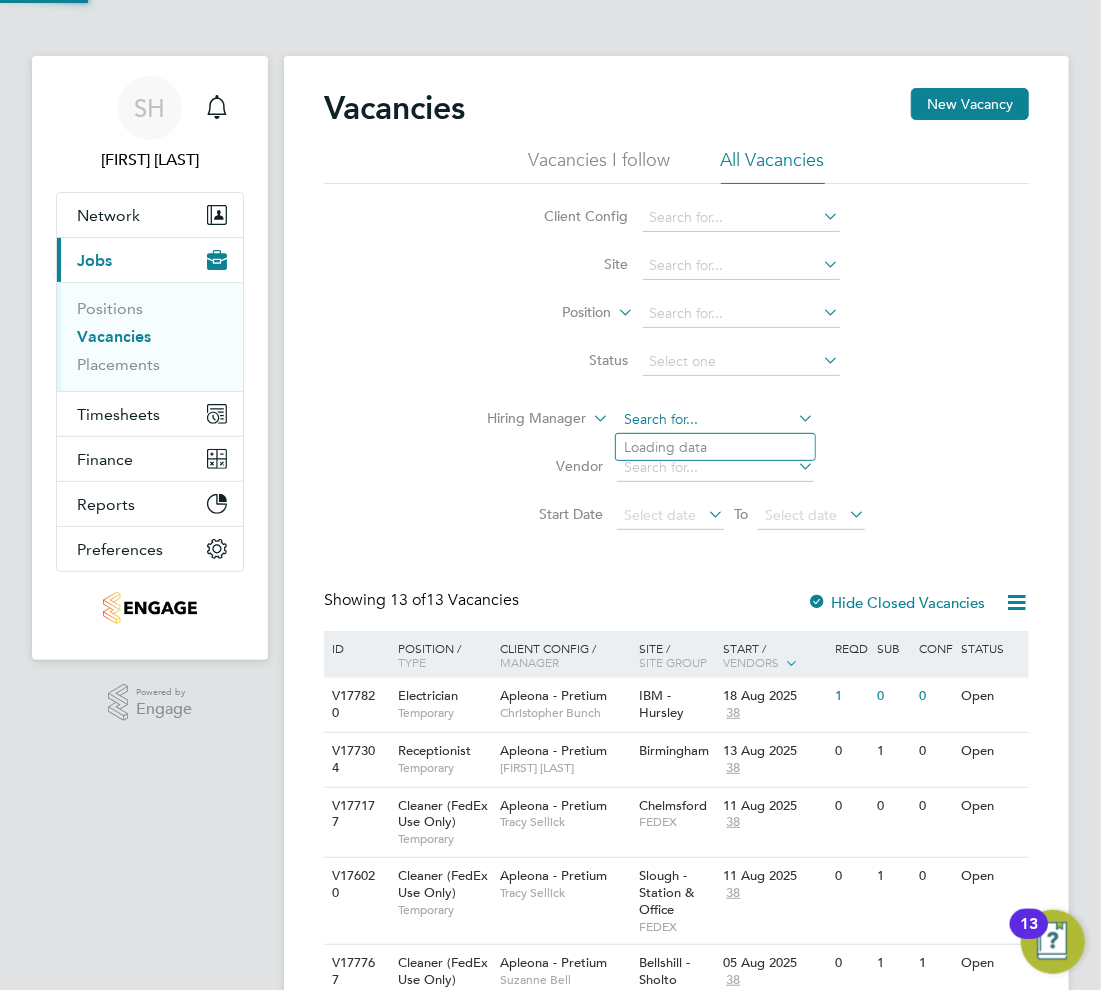 click 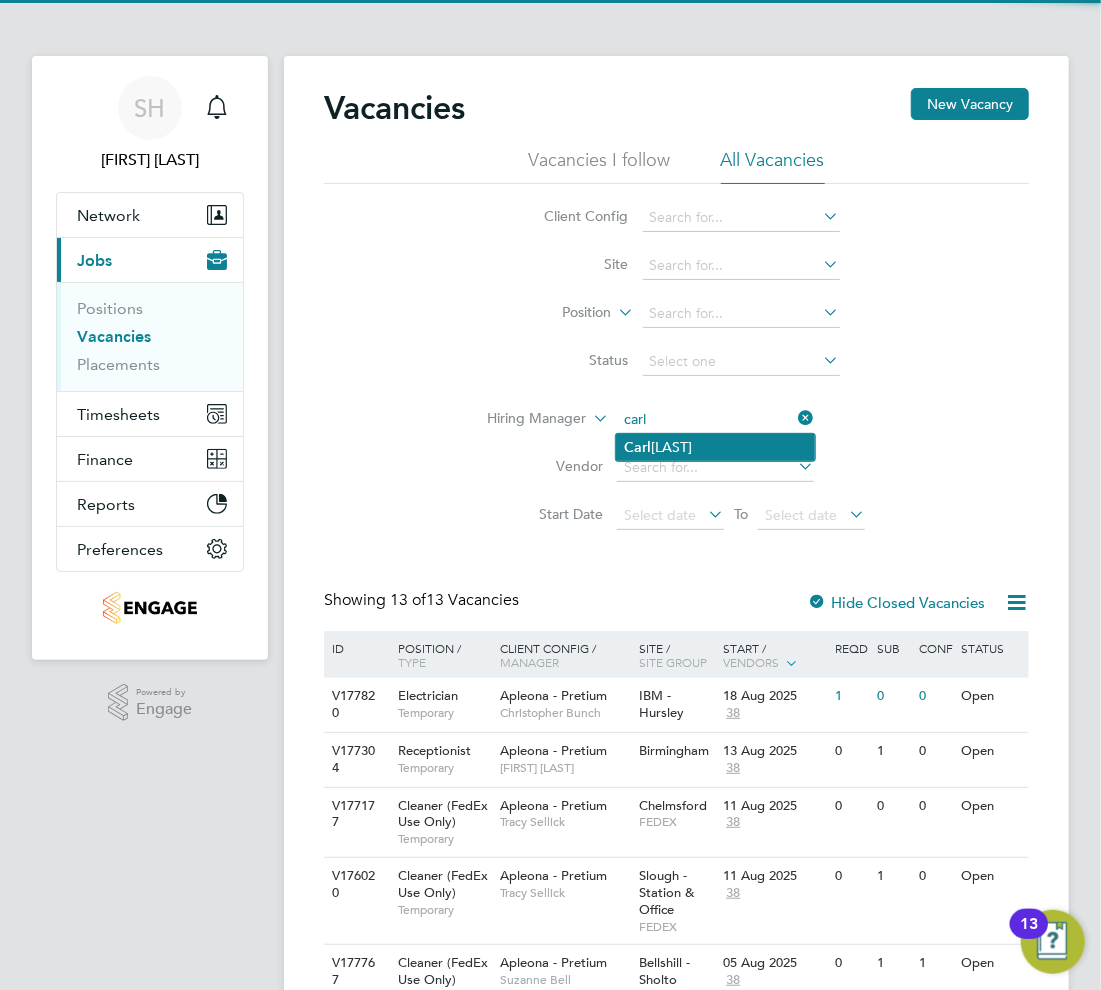 click on "Carl  Hart" 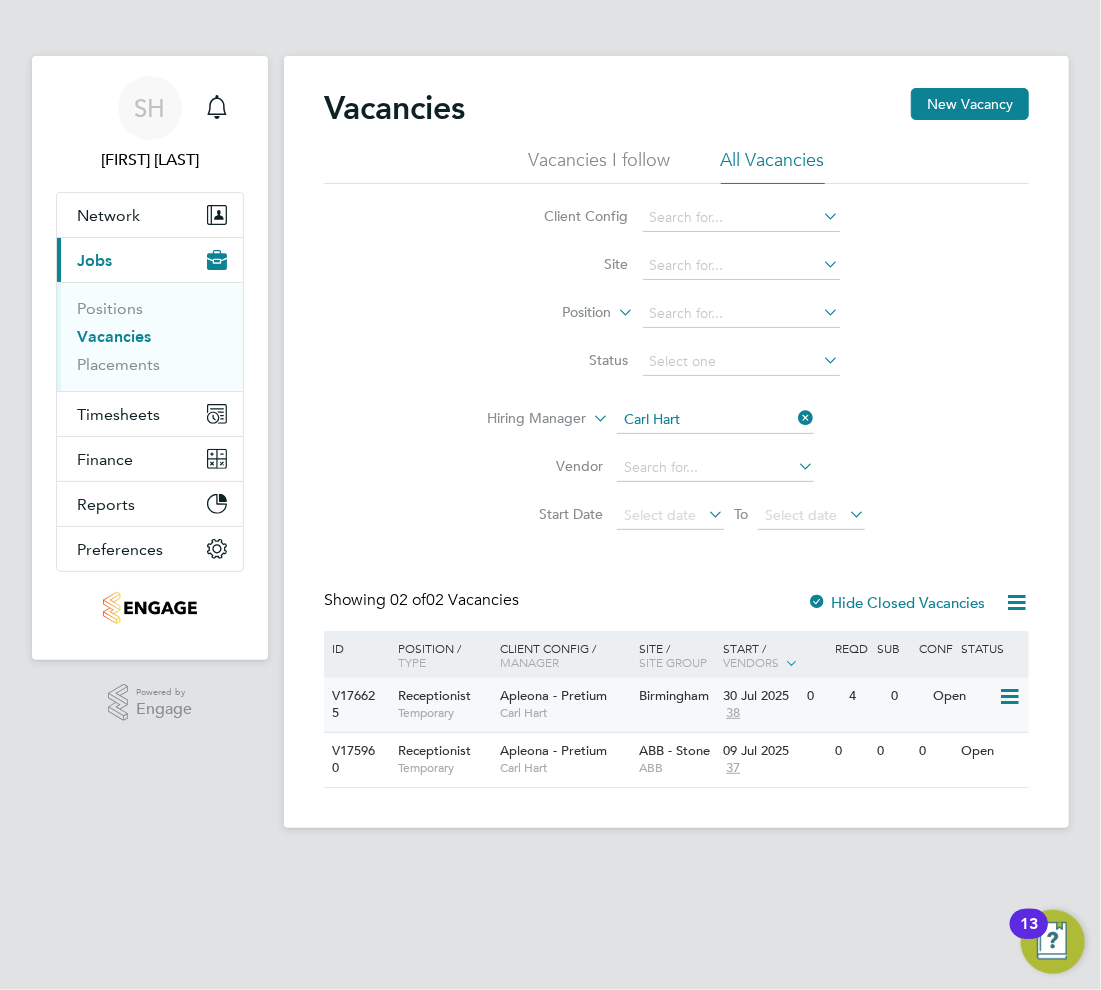click on "Apleona - Pretium   Carl Hart" 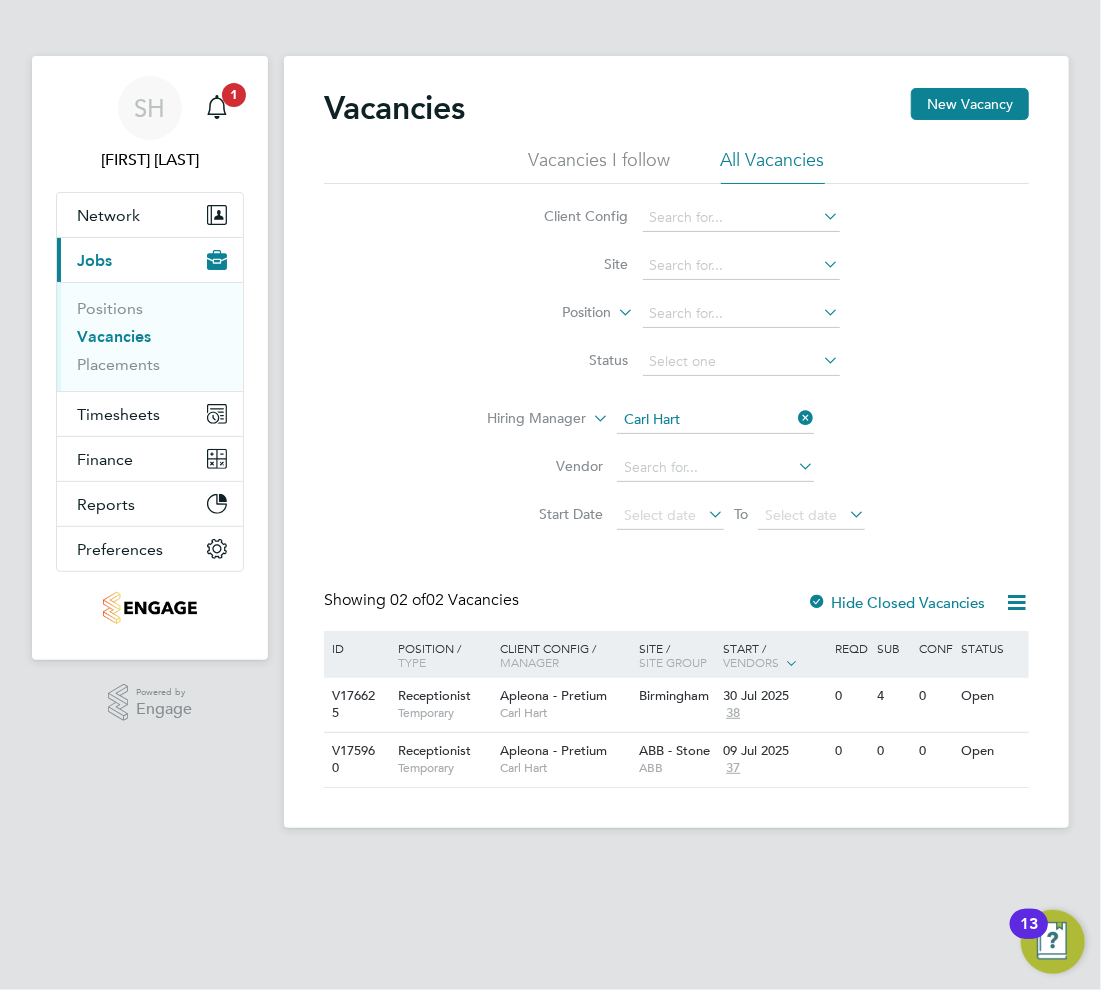 click on "Vacancies" at bounding box center [114, 336] 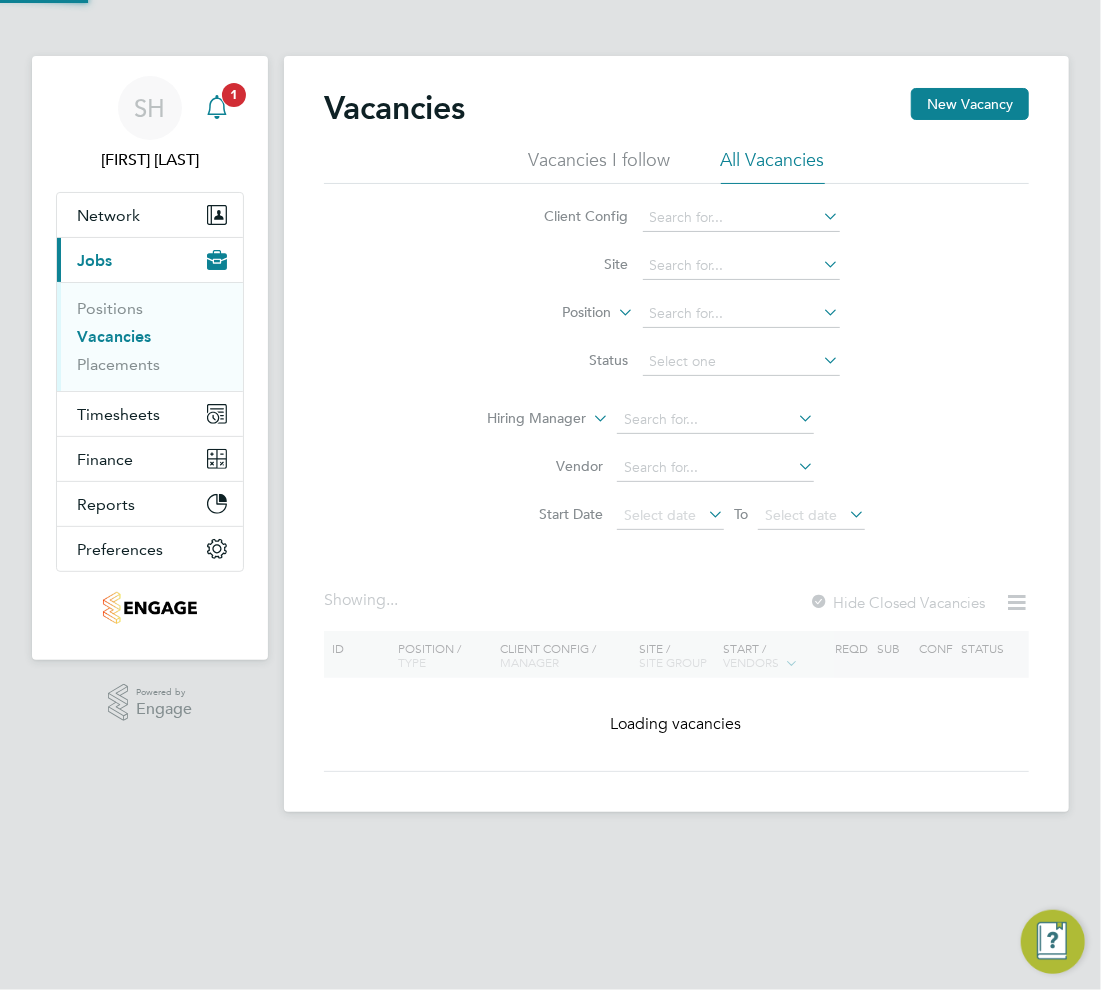 click on "1" at bounding box center [234, 95] 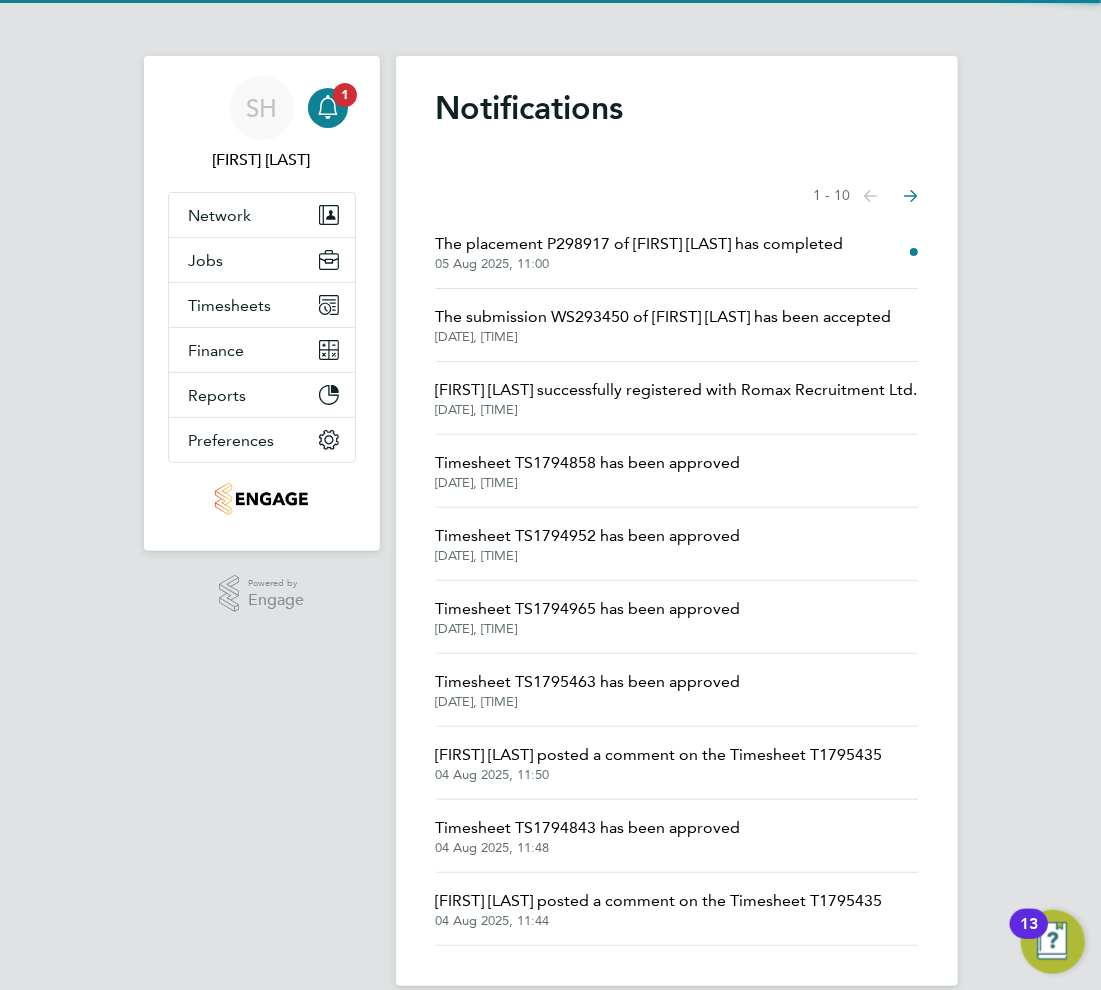 click on "The placement P298917 of Saviour Isok has completed" 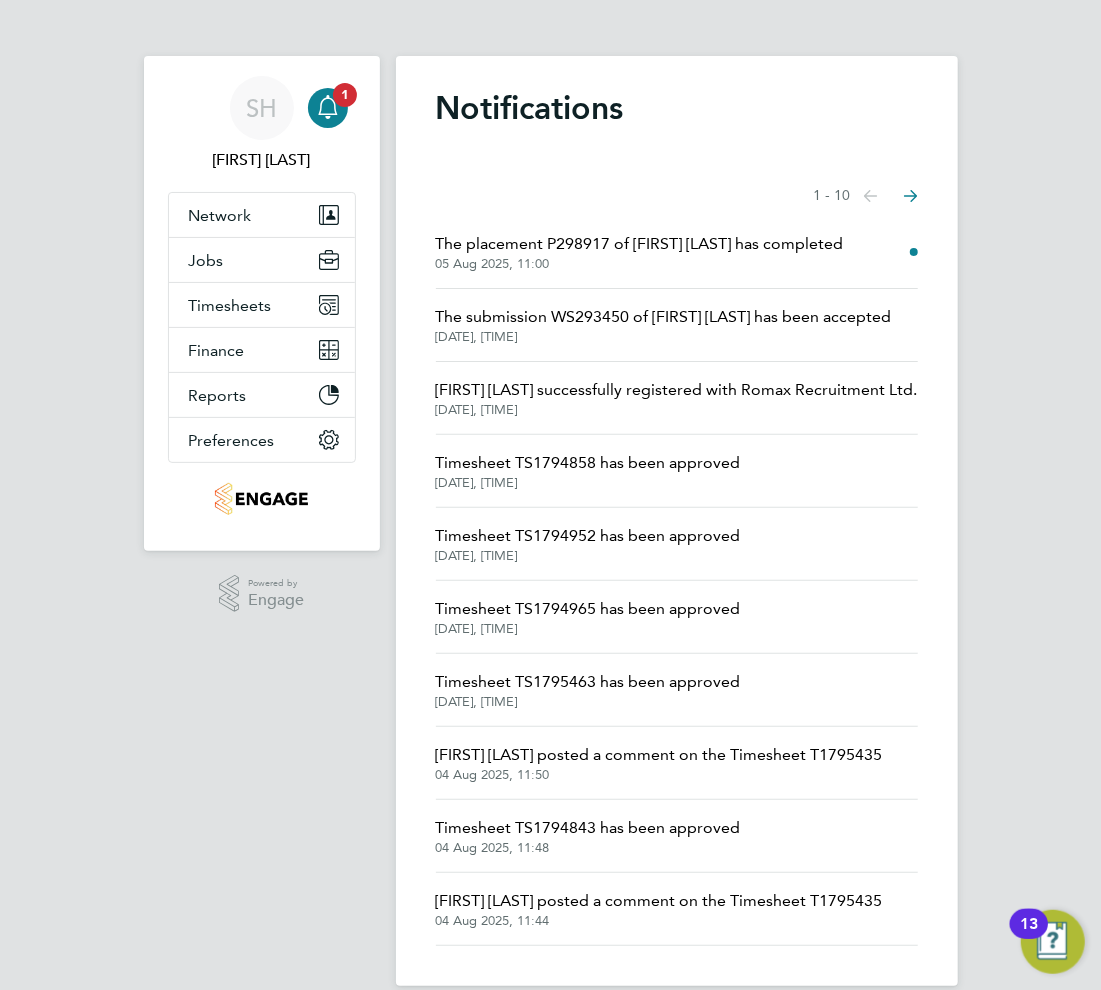 scroll, scrollTop: 10, scrollLeft: 9, axis: both 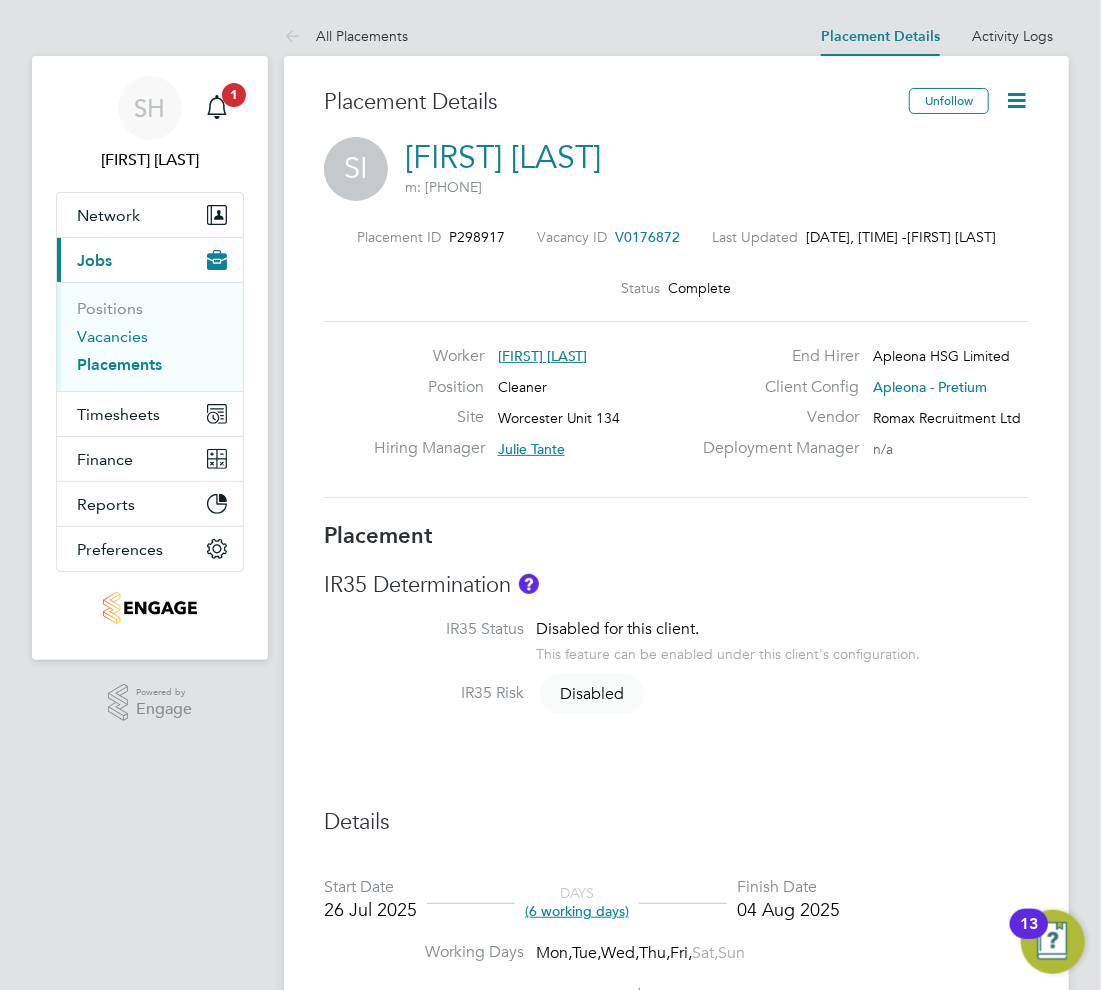 click on "Vacancies" at bounding box center (112, 336) 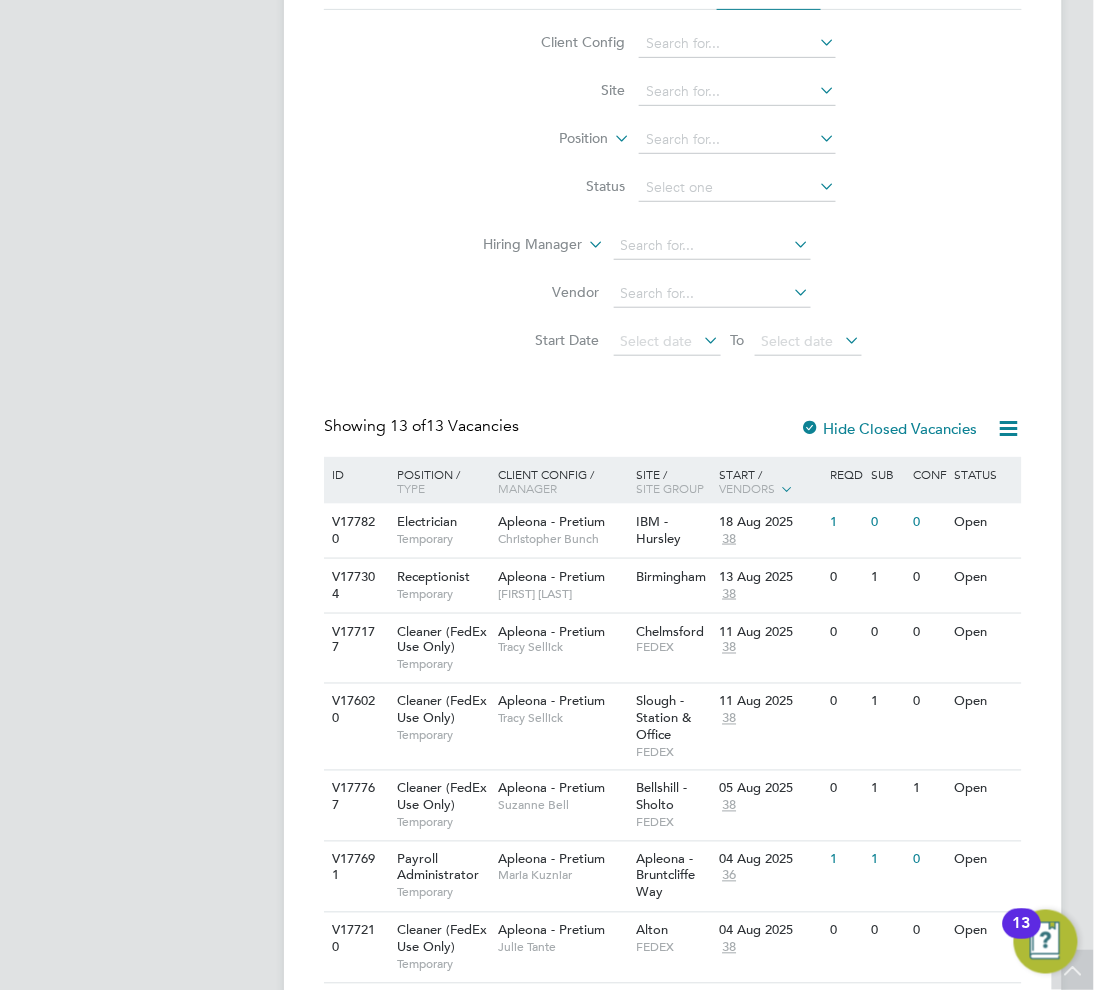 scroll, scrollTop: 0, scrollLeft: 0, axis: both 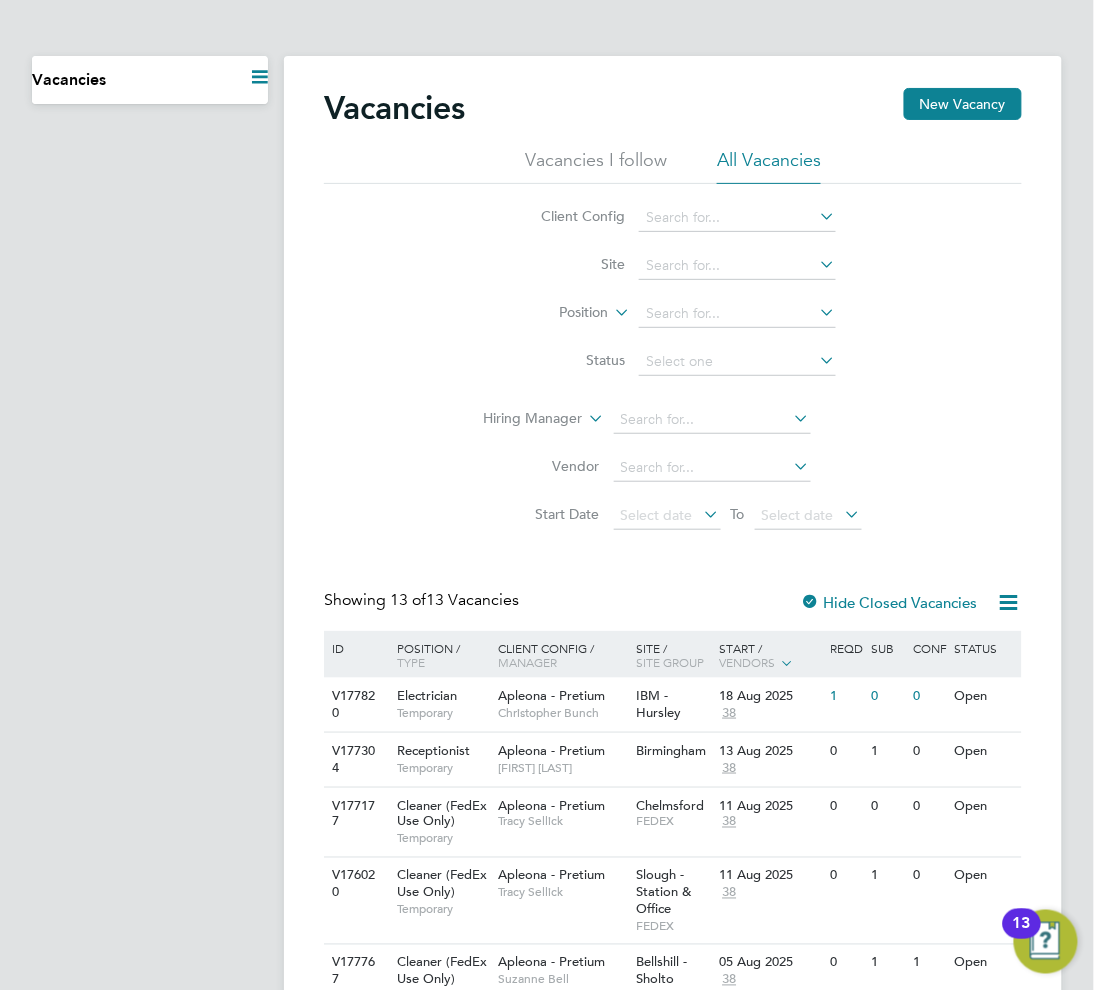 click on "Current page:   Vacancies" at bounding box center [150, 80] 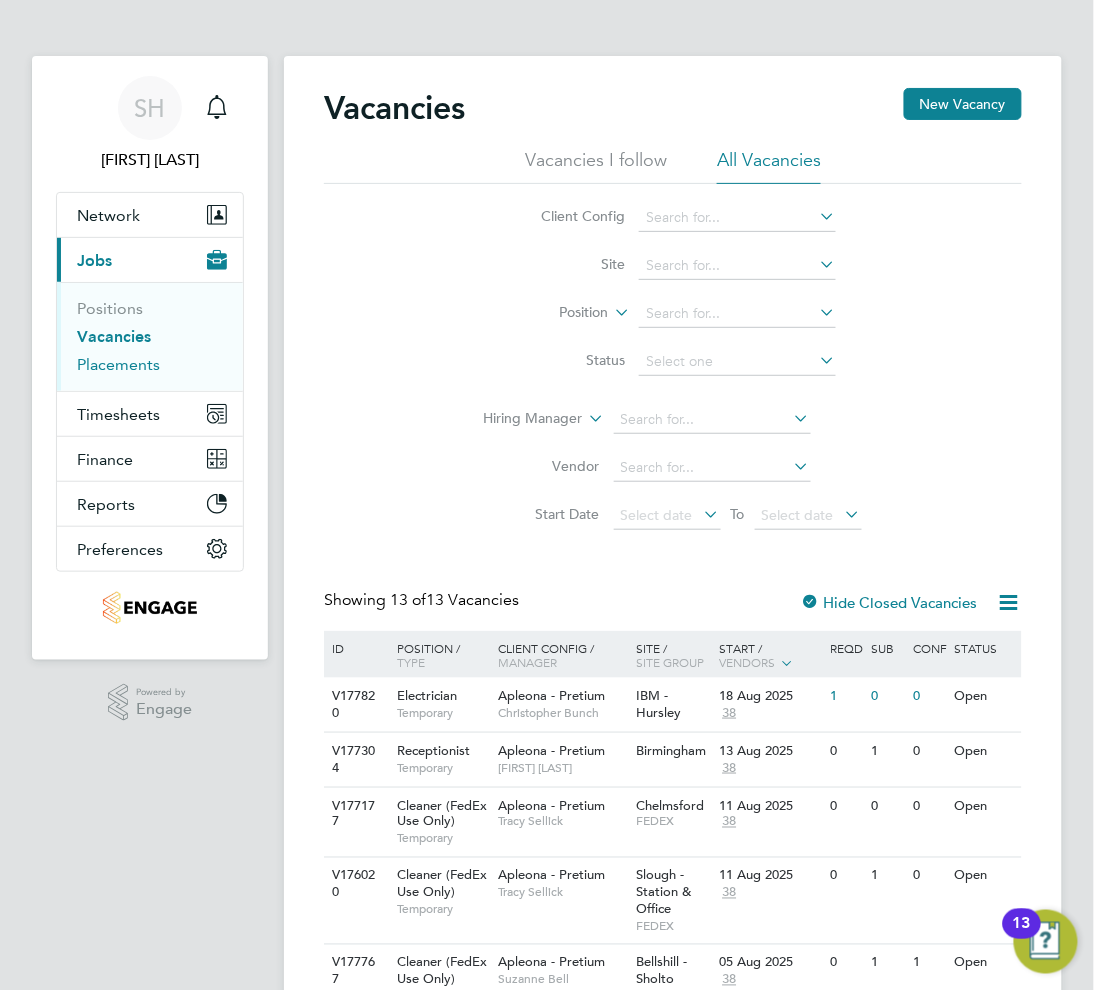 click on "Placements" at bounding box center (118, 364) 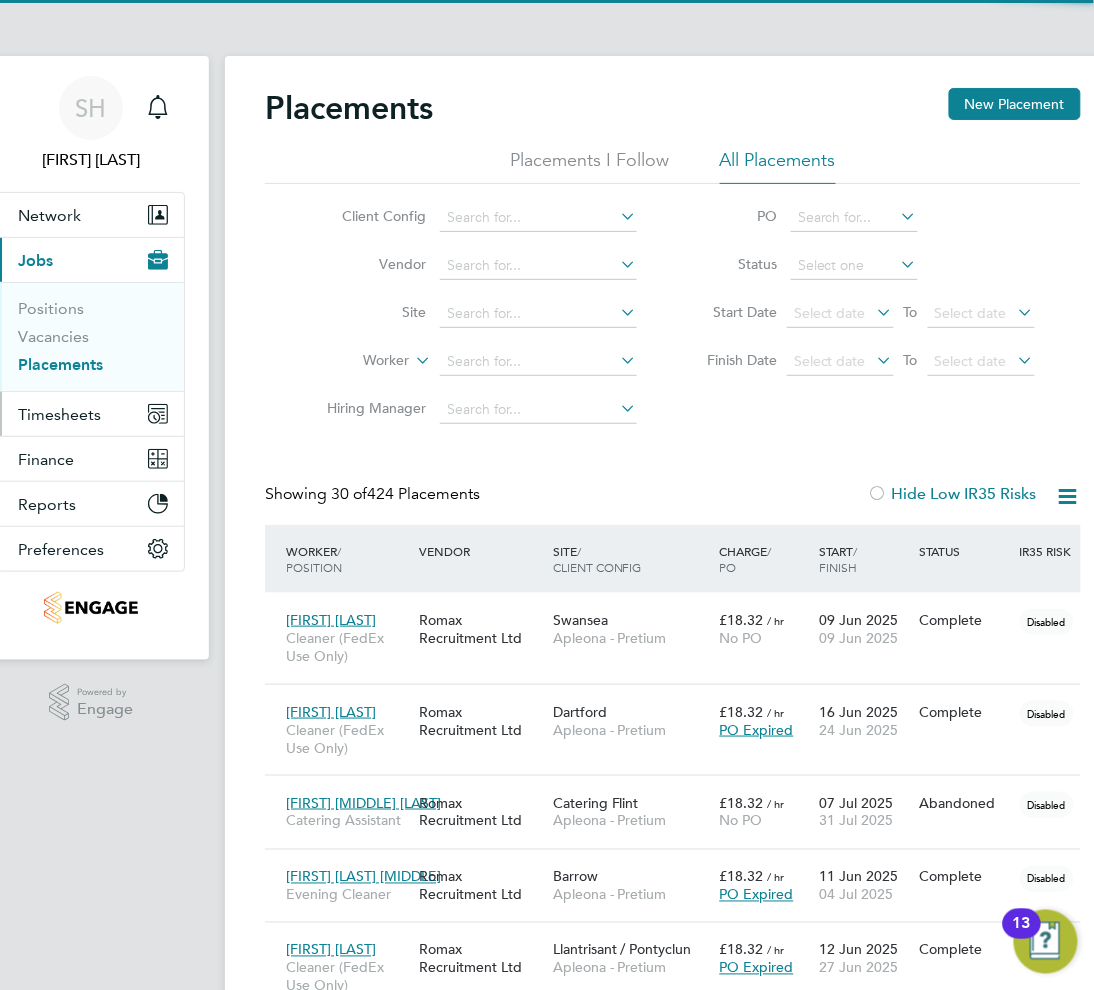 scroll, scrollTop: 10, scrollLeft: 9, axis: both 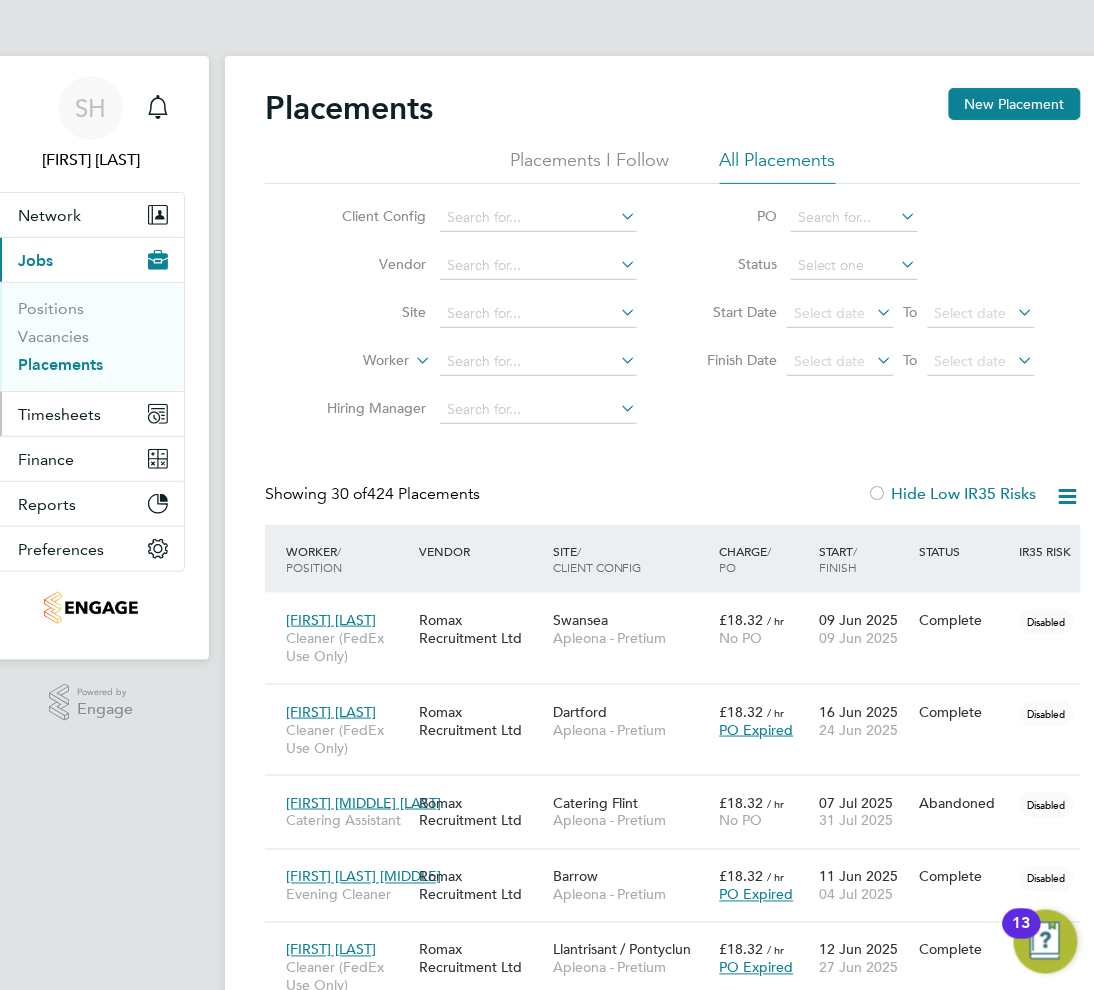 click on "Timesheets" at bounding box center [59, 414] 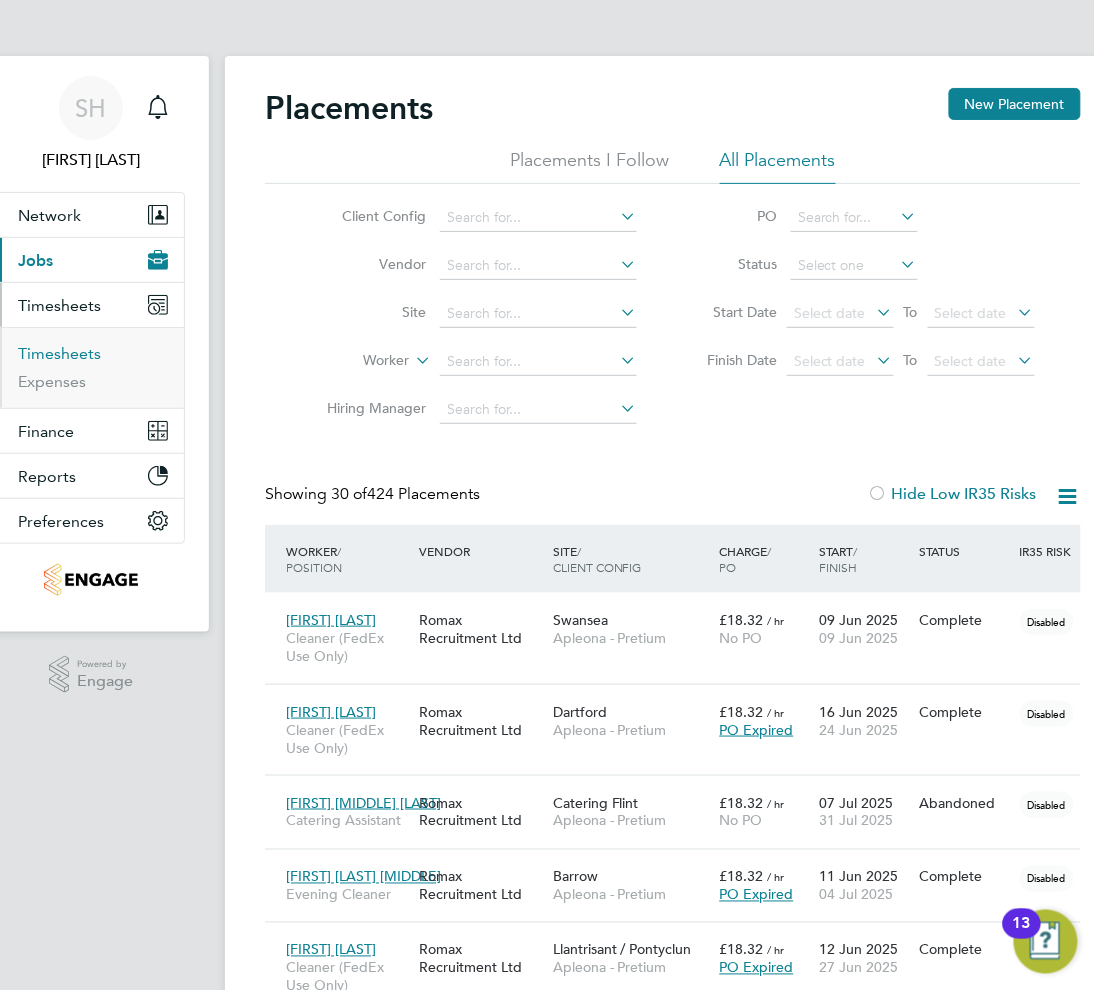 click on "Timesheets" at bounding box center (59, 353) 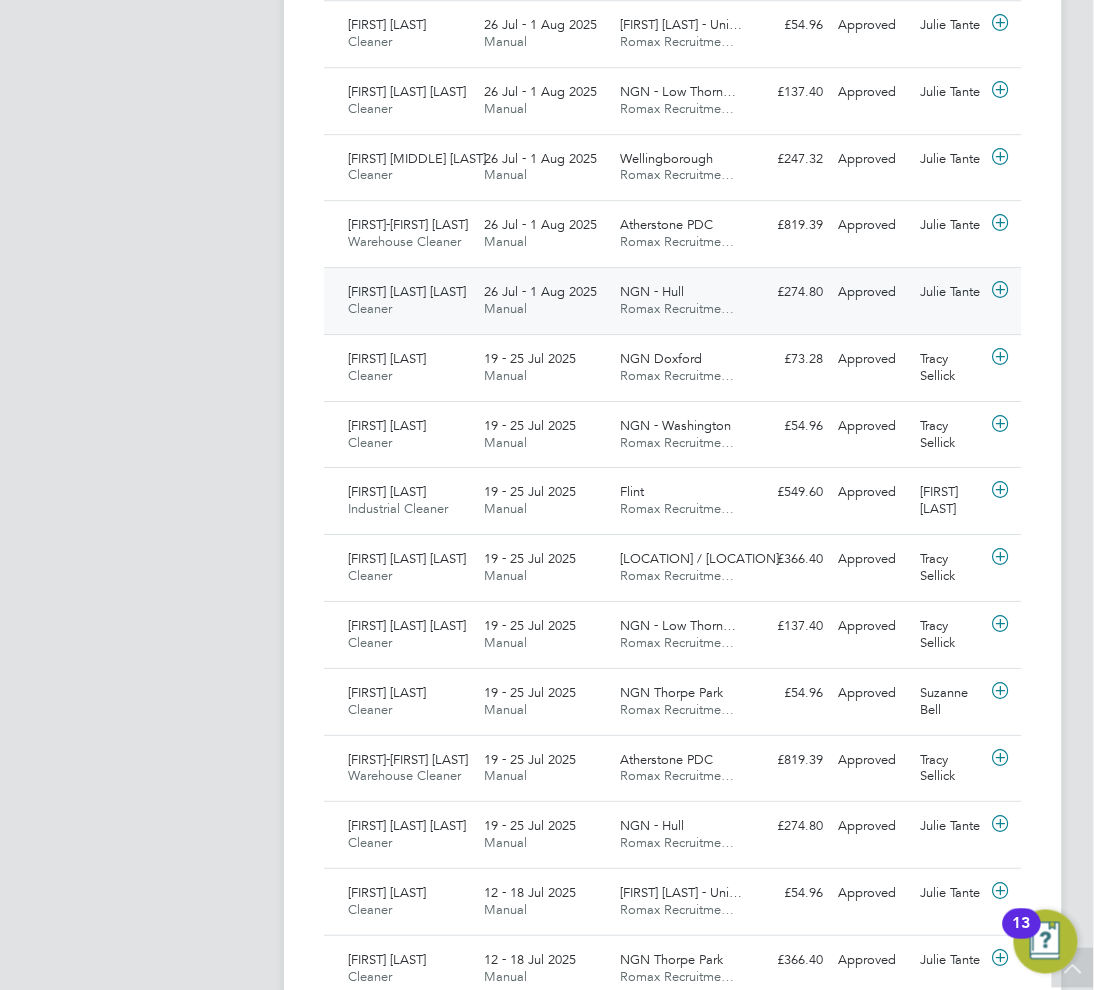 click on "26 Jul - 1 Aug 2025 Manual" 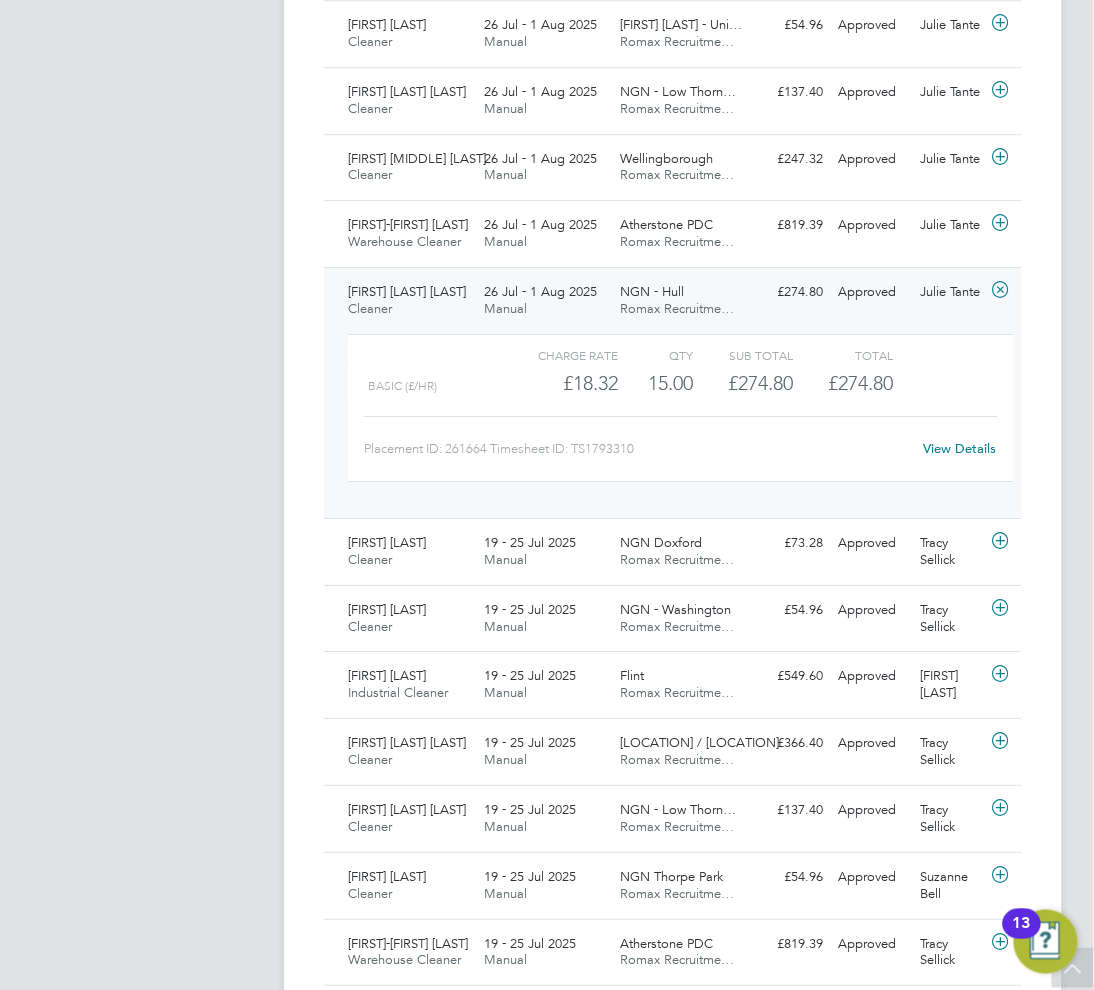 click on "26 Jul - 1 Aug 2025 Manual" 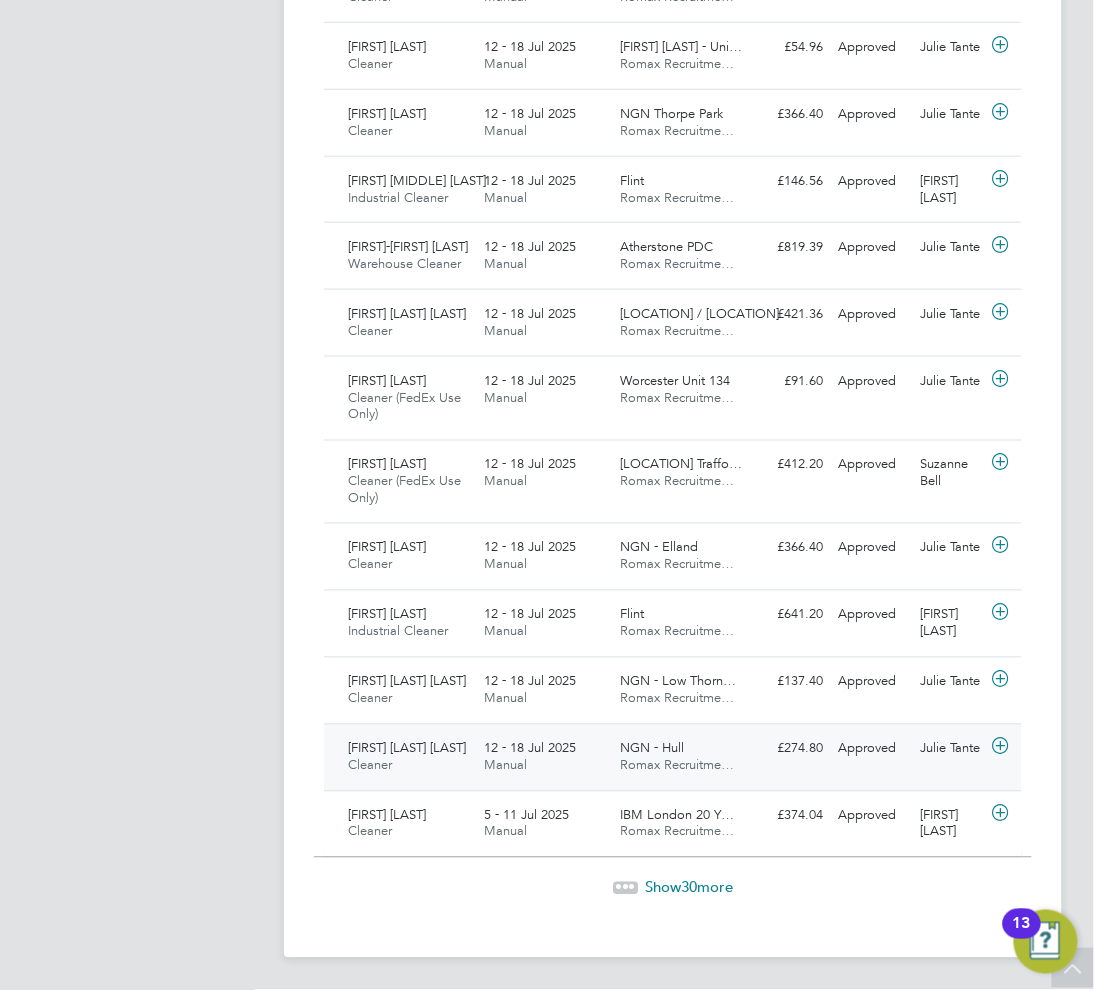 click on "12 - 18 Jul 2025" 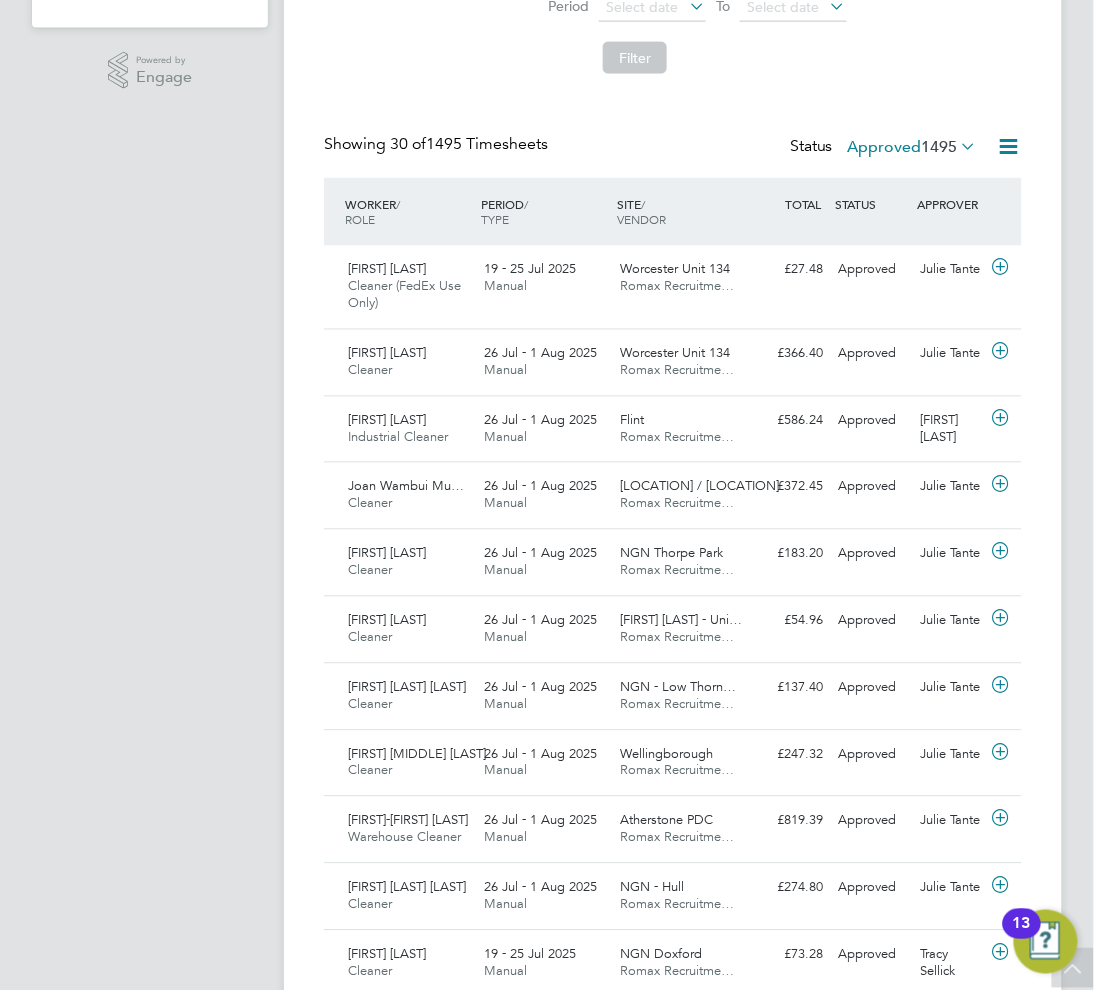 scroll, scrollTop: 0, scrollLeft: 0, axis: both 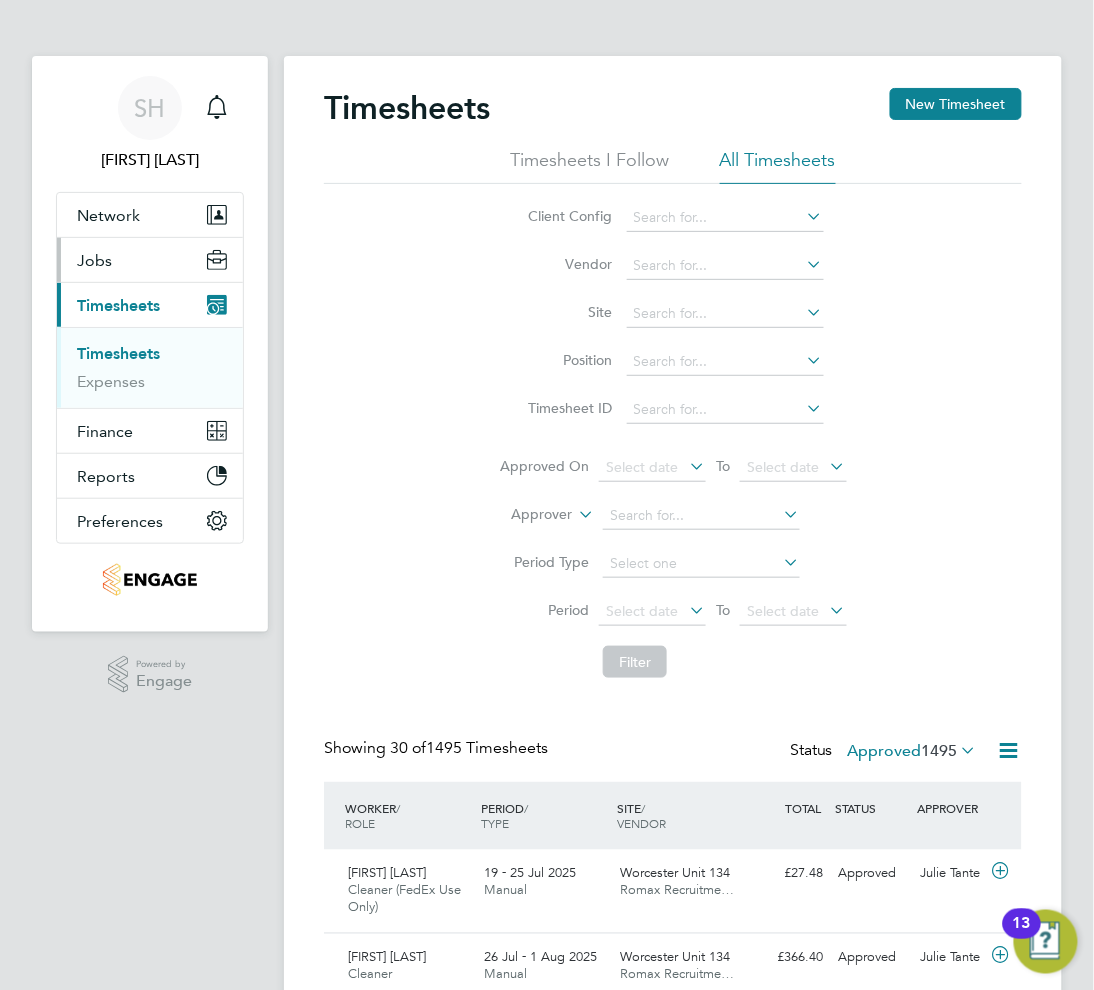 click on "Jobs" at bounding box center [150, 260] 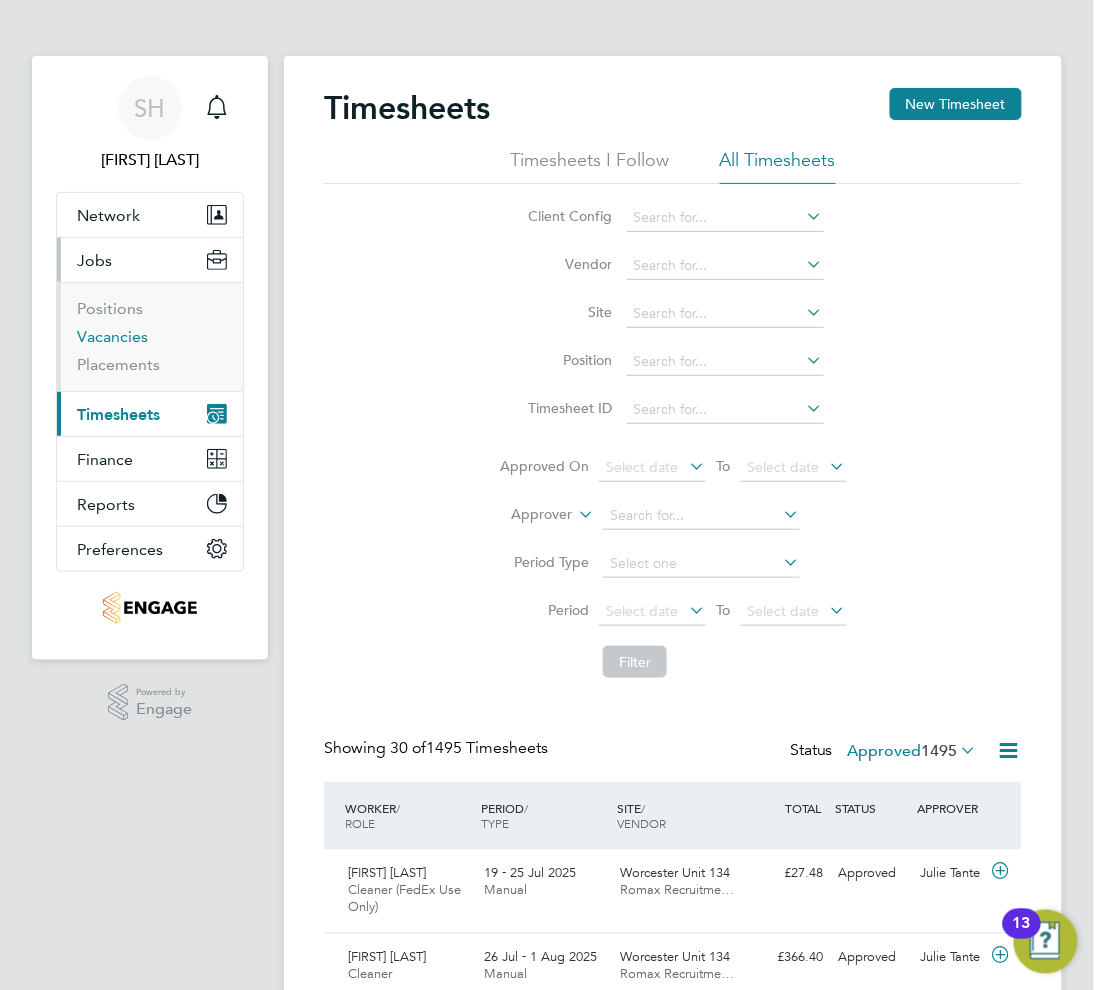 click on "Vacancies" at bounding box center (112, 336) 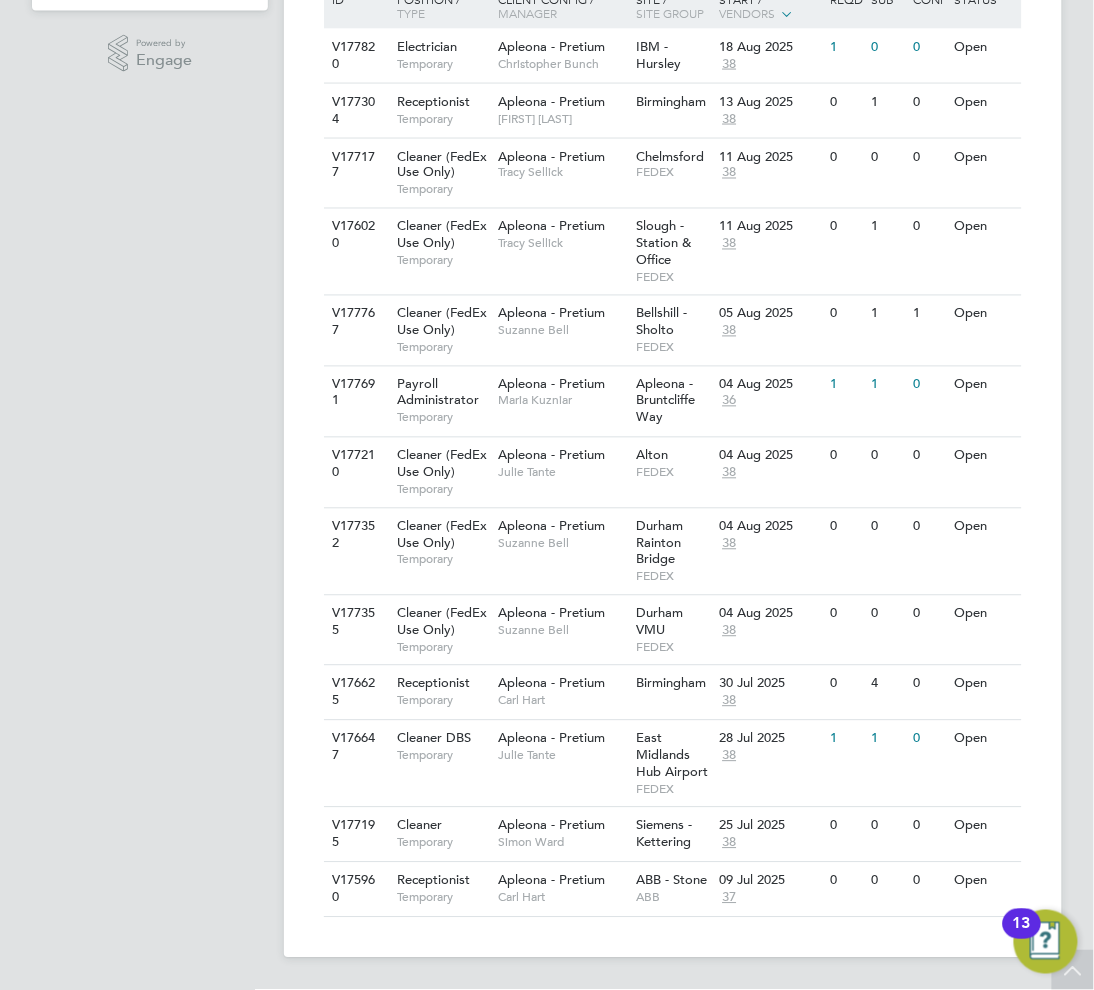 scroll, scrollTop: 652, scrollLeft: 0, axis: vertical 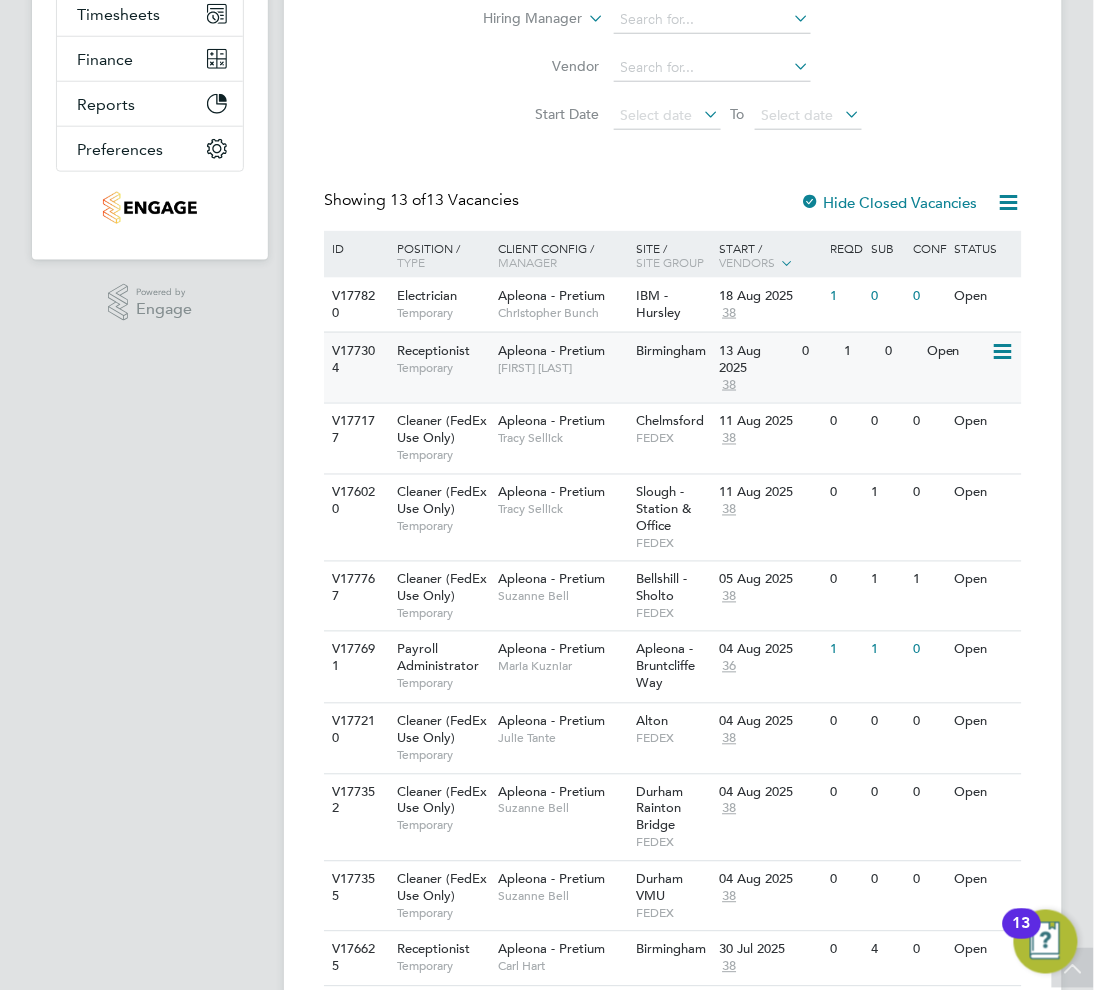 click on "Receptionist" 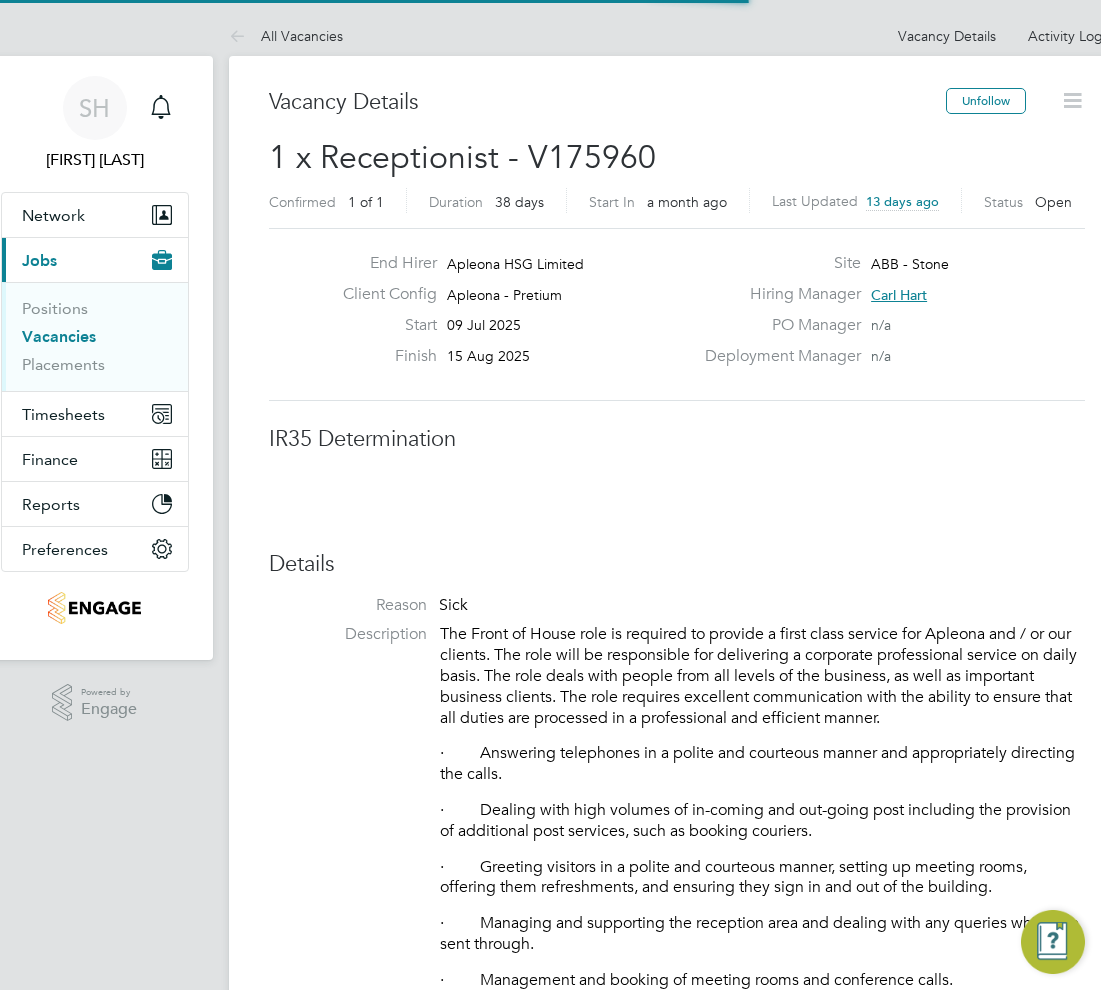 scroll, scrollTop: 0, scrollLeft: 0, axis: both 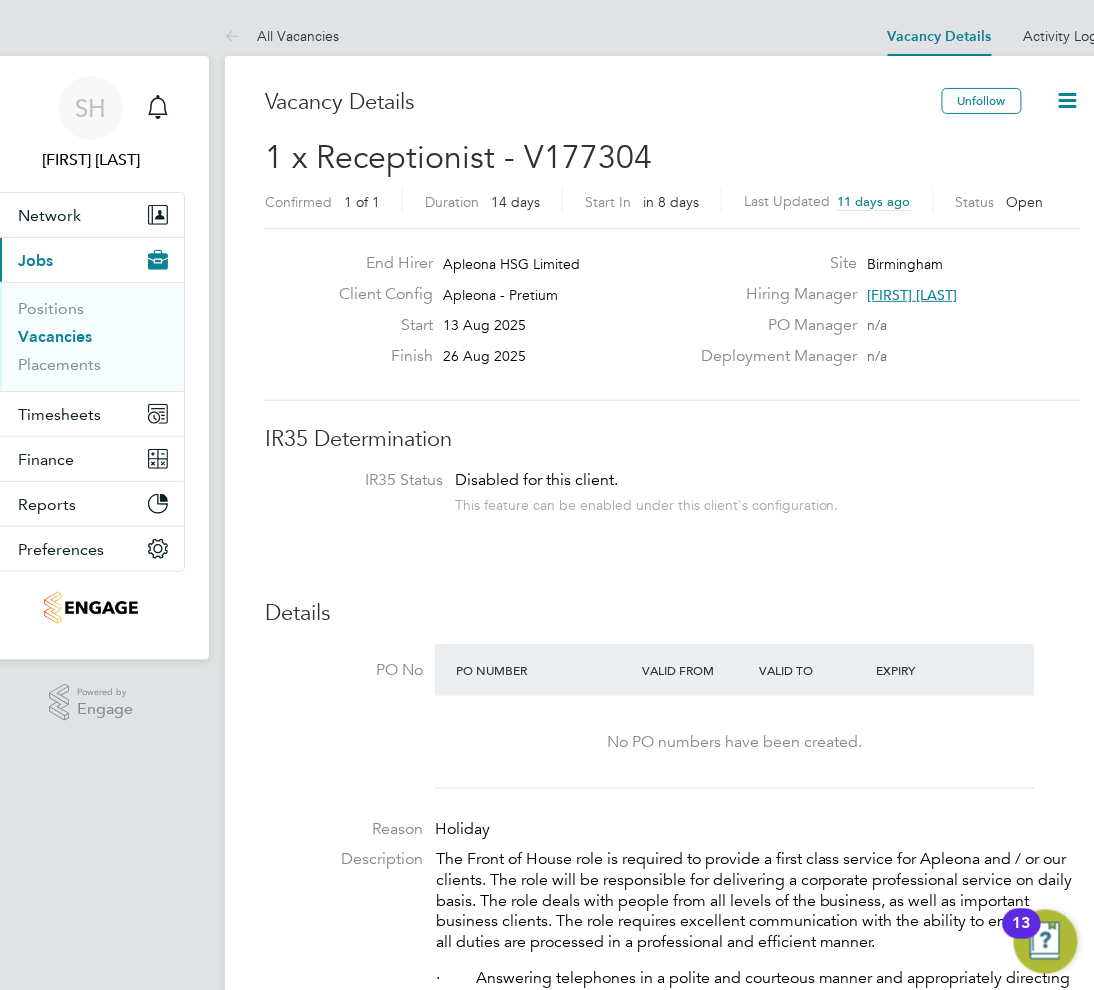 click on "[FIRST] [LAST]" 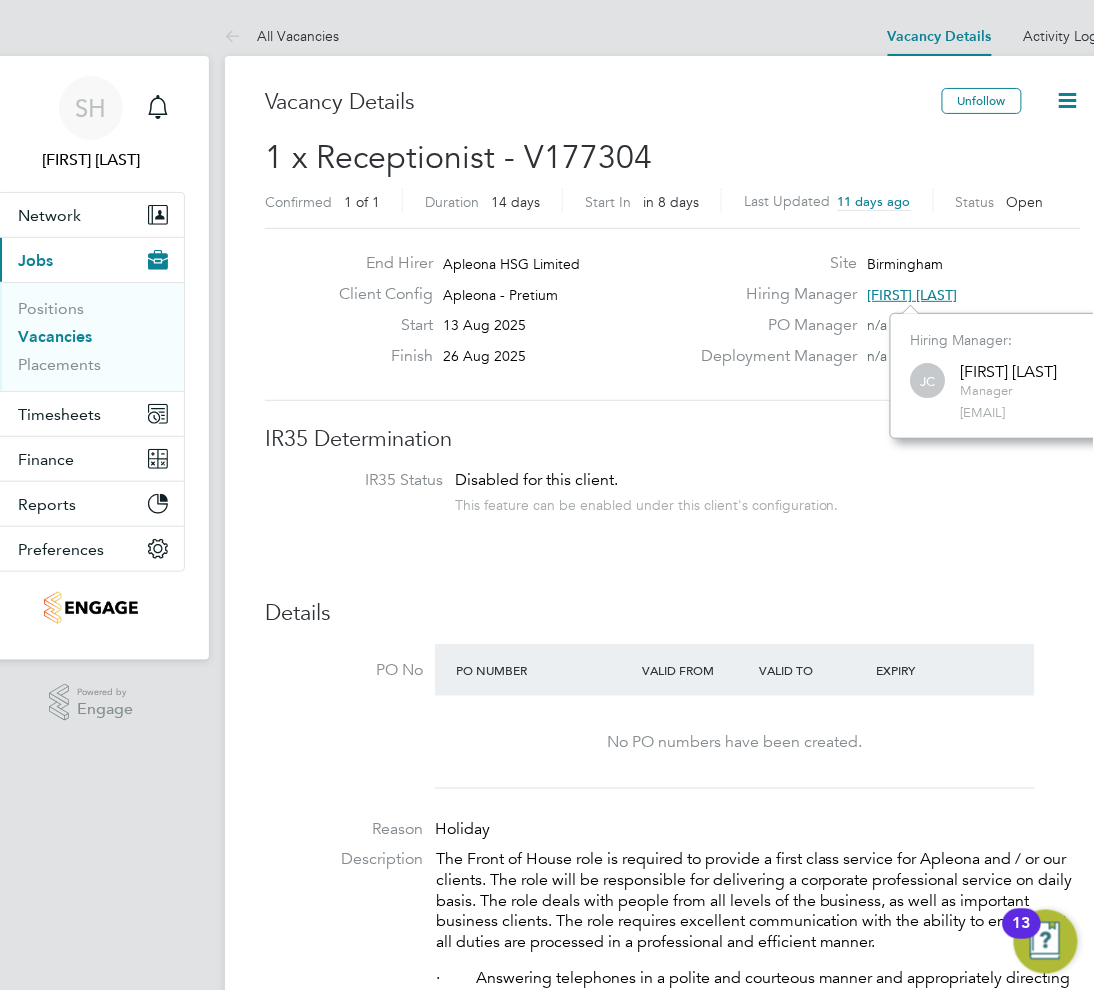 scroll, scrollTop: 13, scrollLeft: 13, axis: both 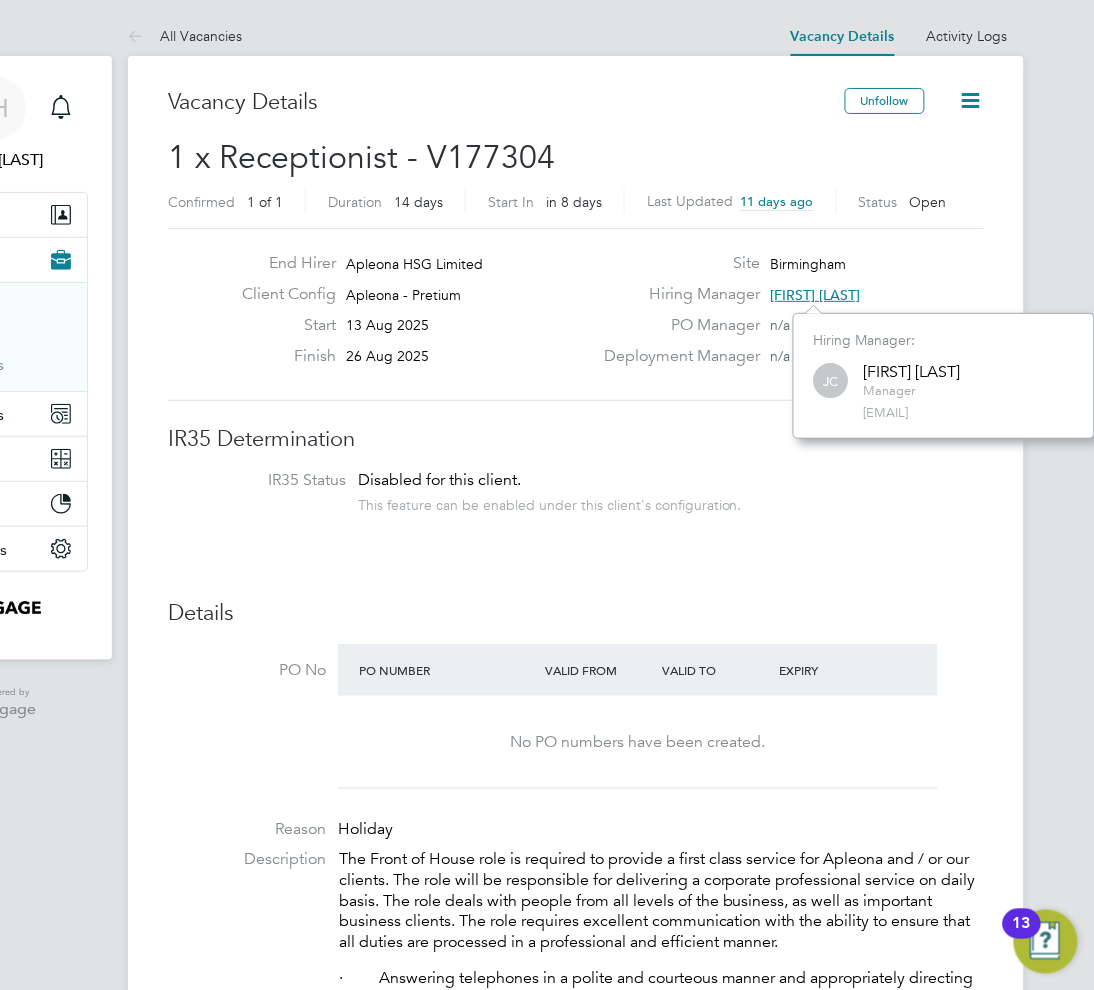 drag, startPoint x: 958, startPoint y: 414, endPoint x: 986, endPoint y: 414, distance: 28 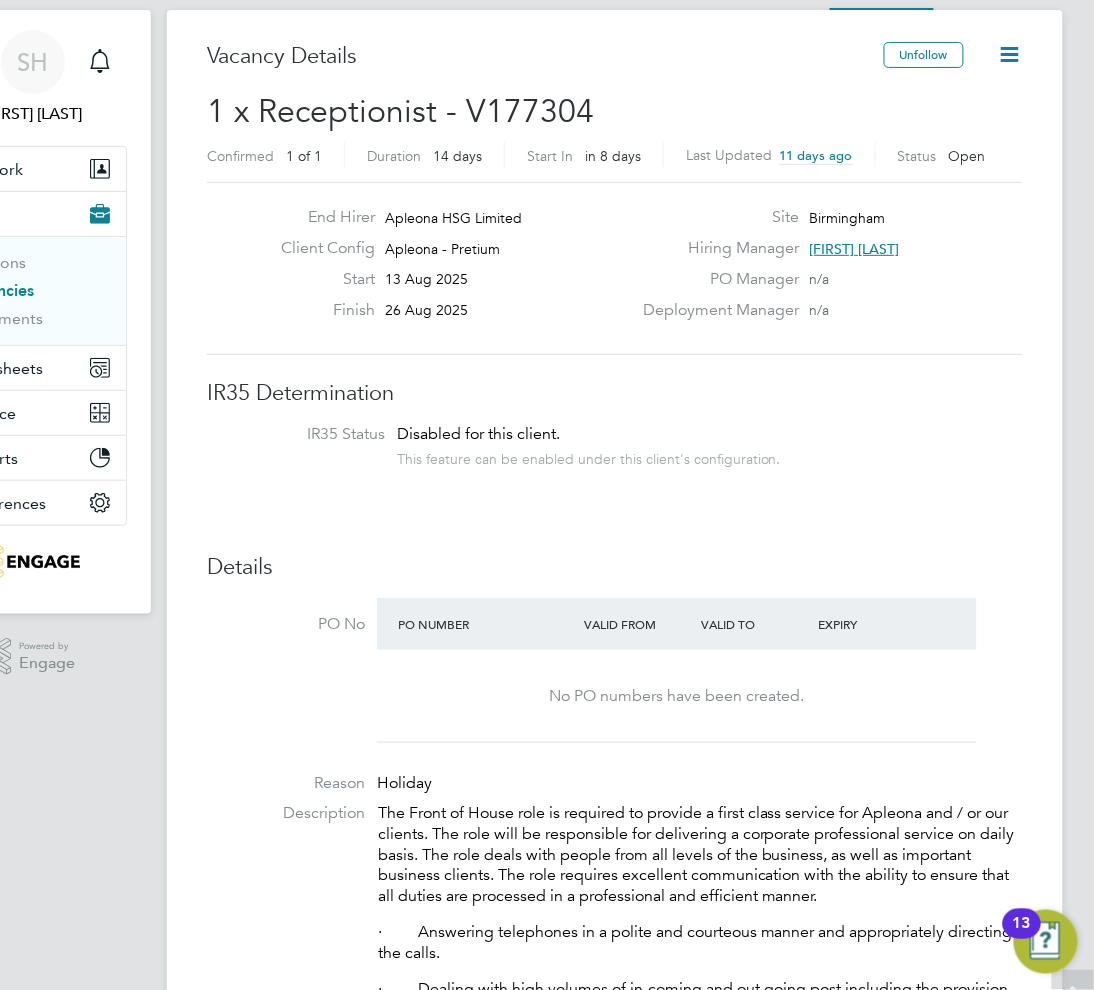 scroll, scrollTop: 0, scrollLeft: 58, axis: horizontal 